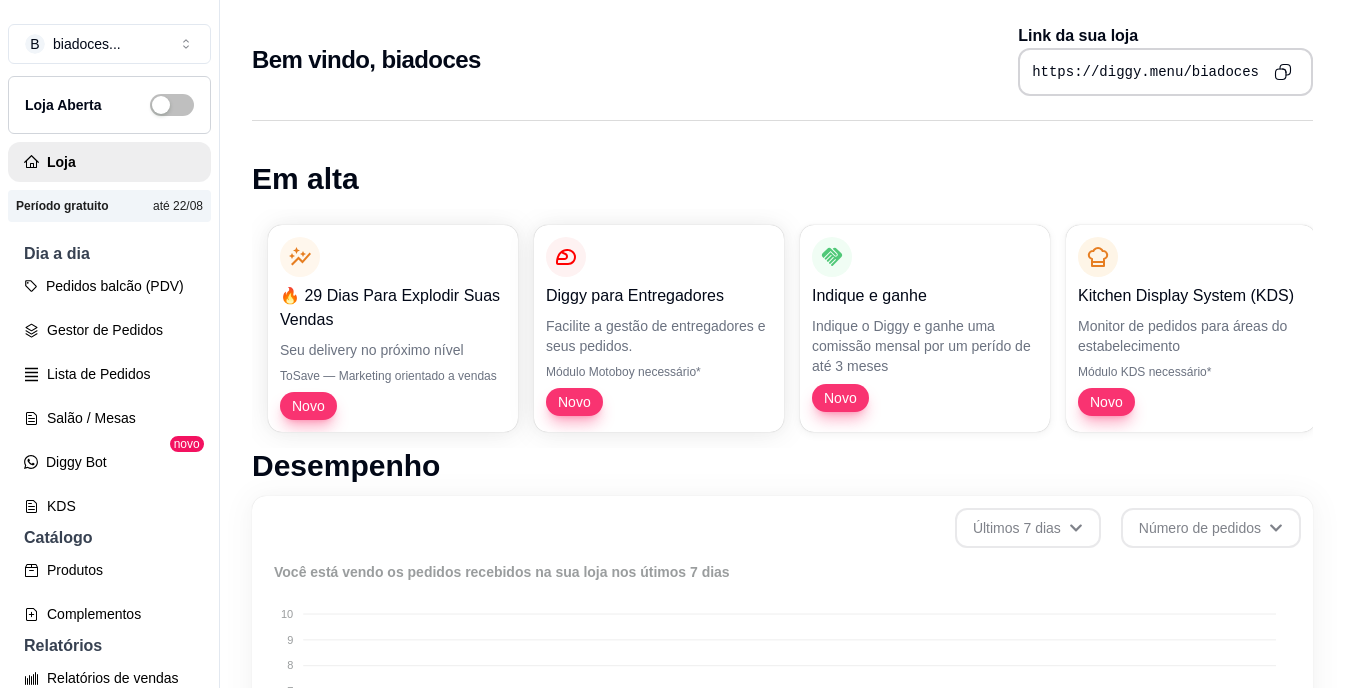 scroll, scrollTop: 0, scrollLeft: 0, axis: both 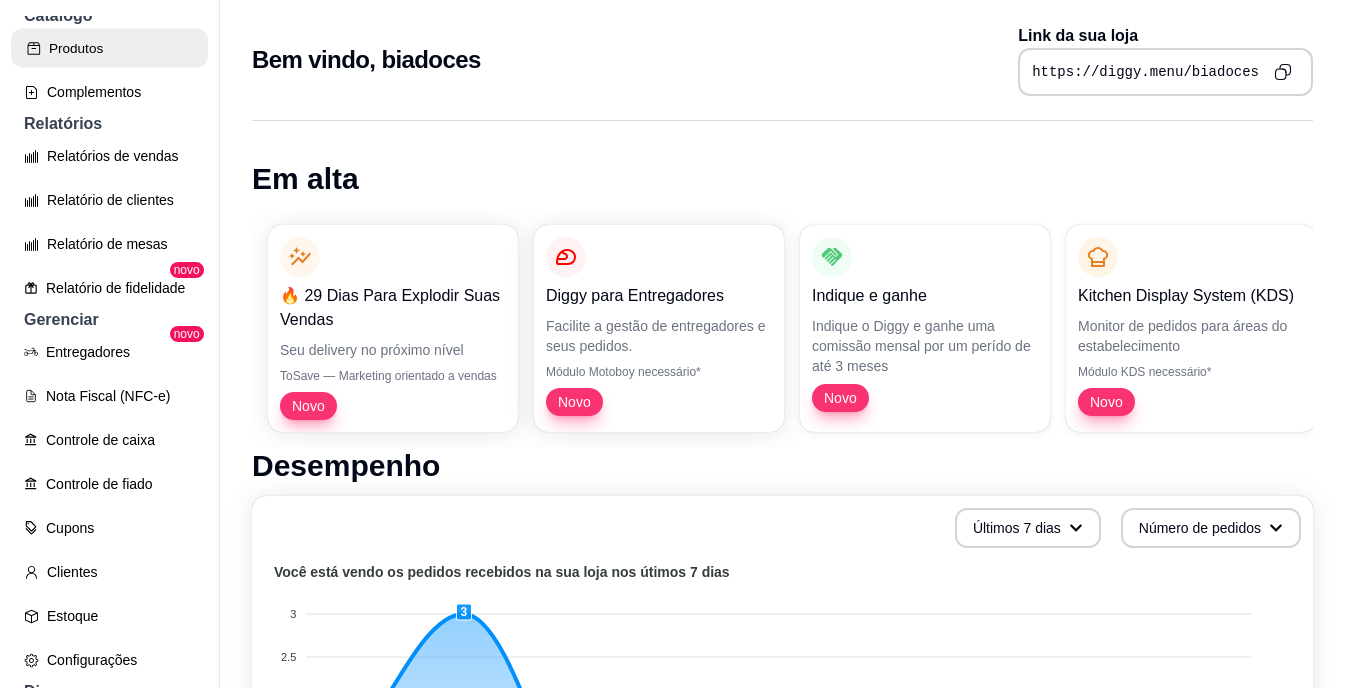 click on "Produtos" at bounding box center (109, 48) 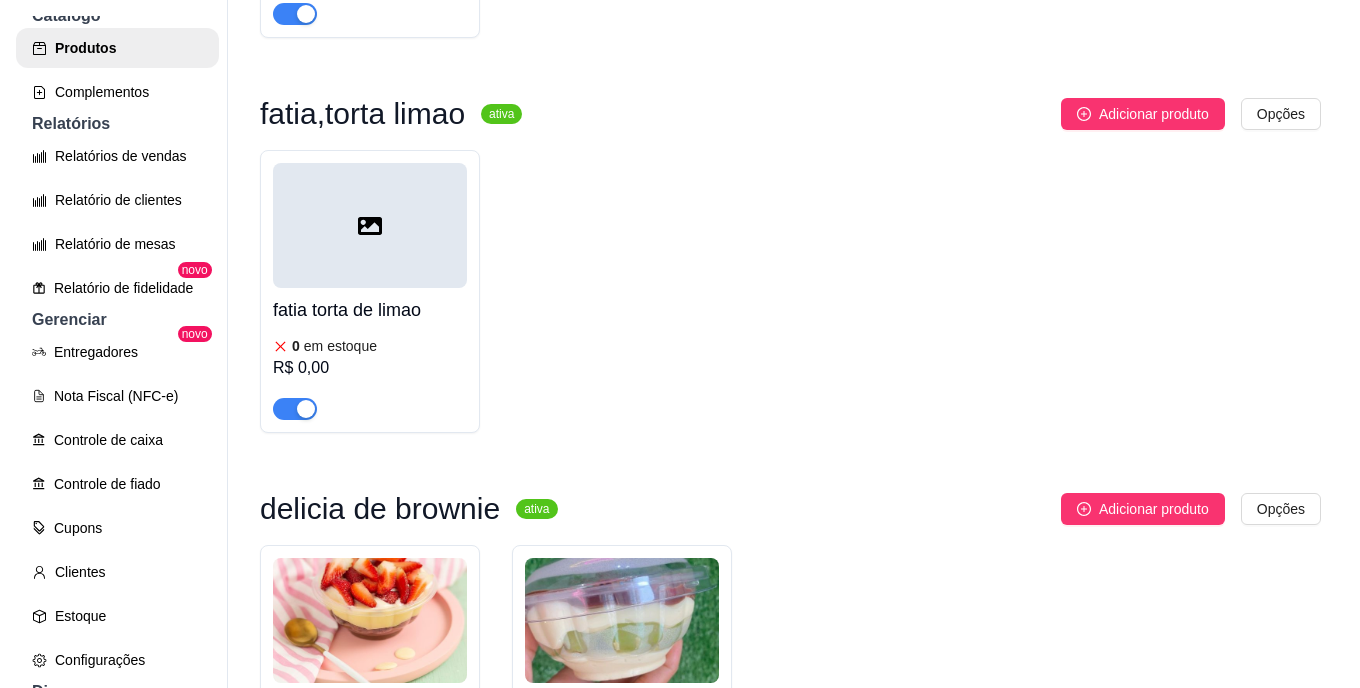scroll, scrollTop: 2531, scrollLeft: 0, axis: vertical 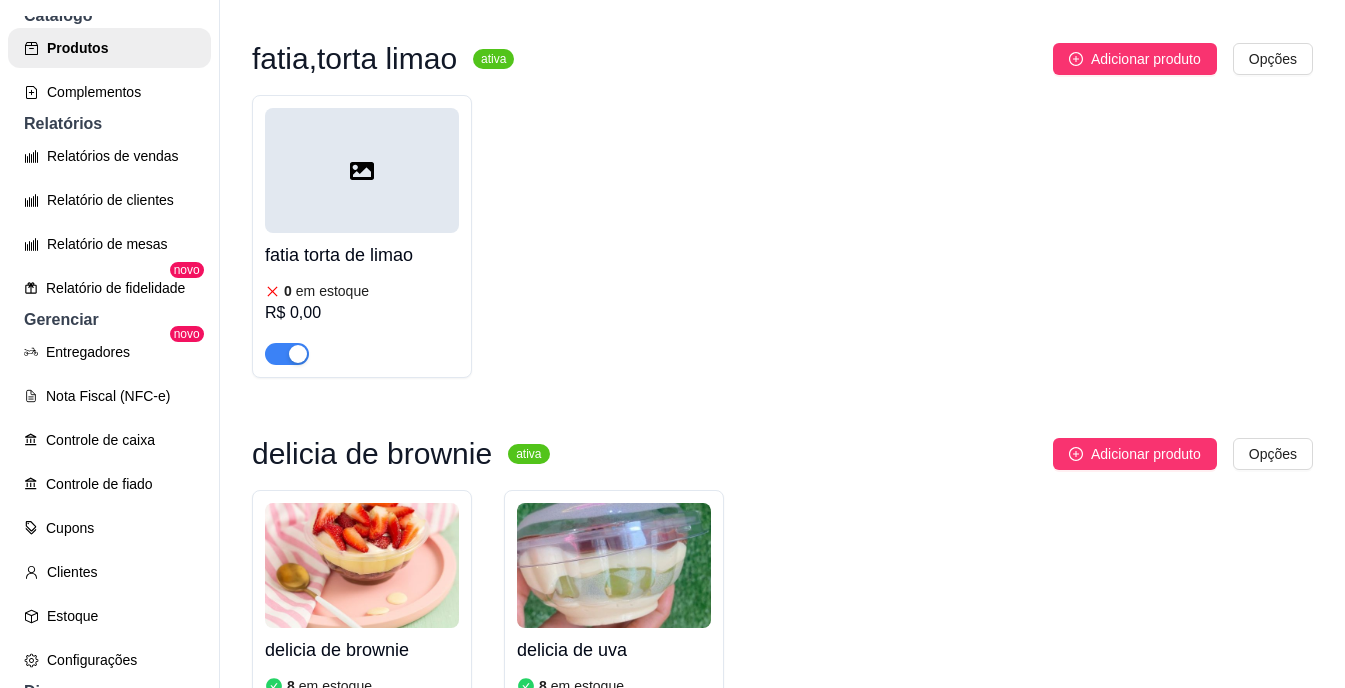 click on "em estoque" at bounding box center (332, 291) 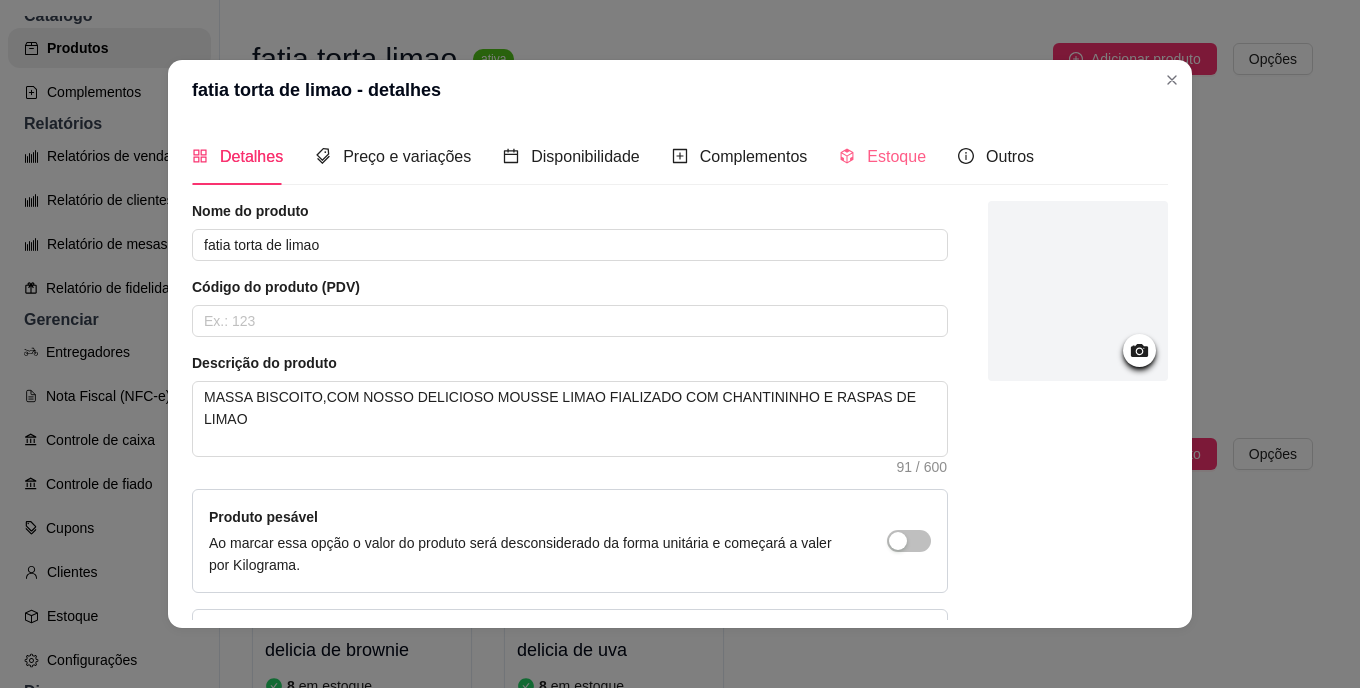 click on "Estoque" at bounding box center [882, 156] 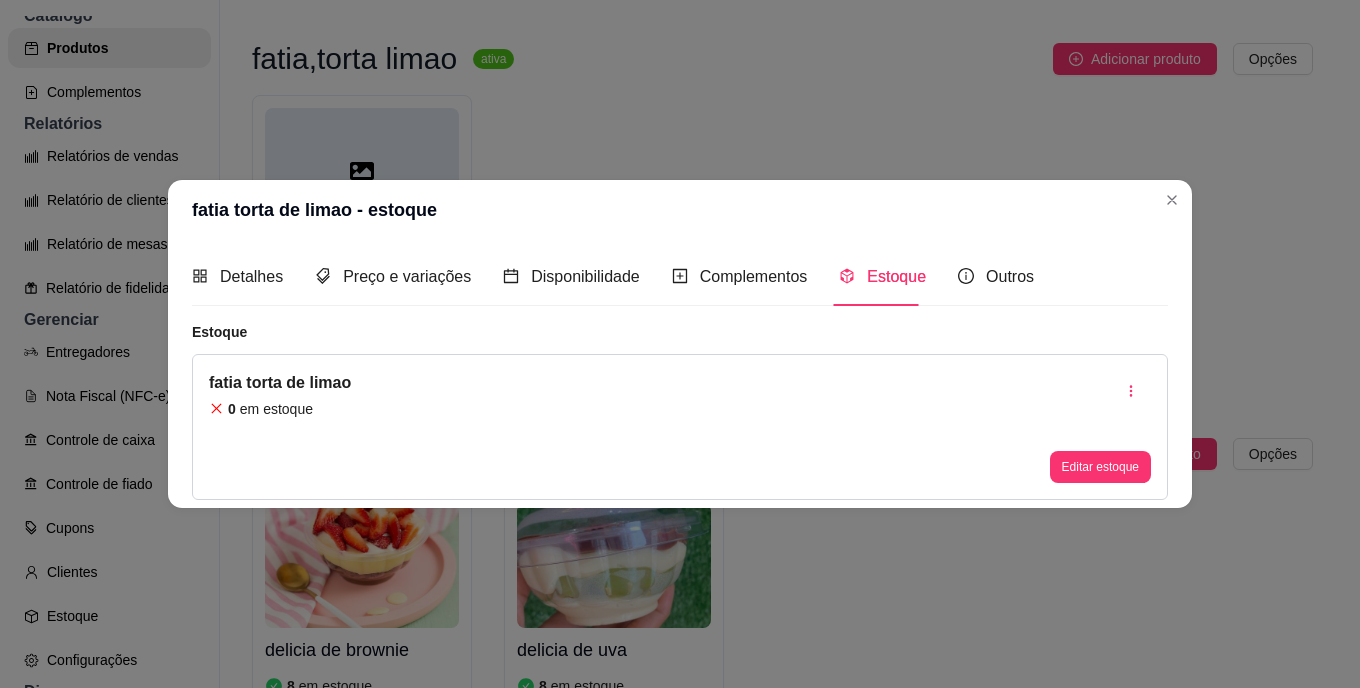type 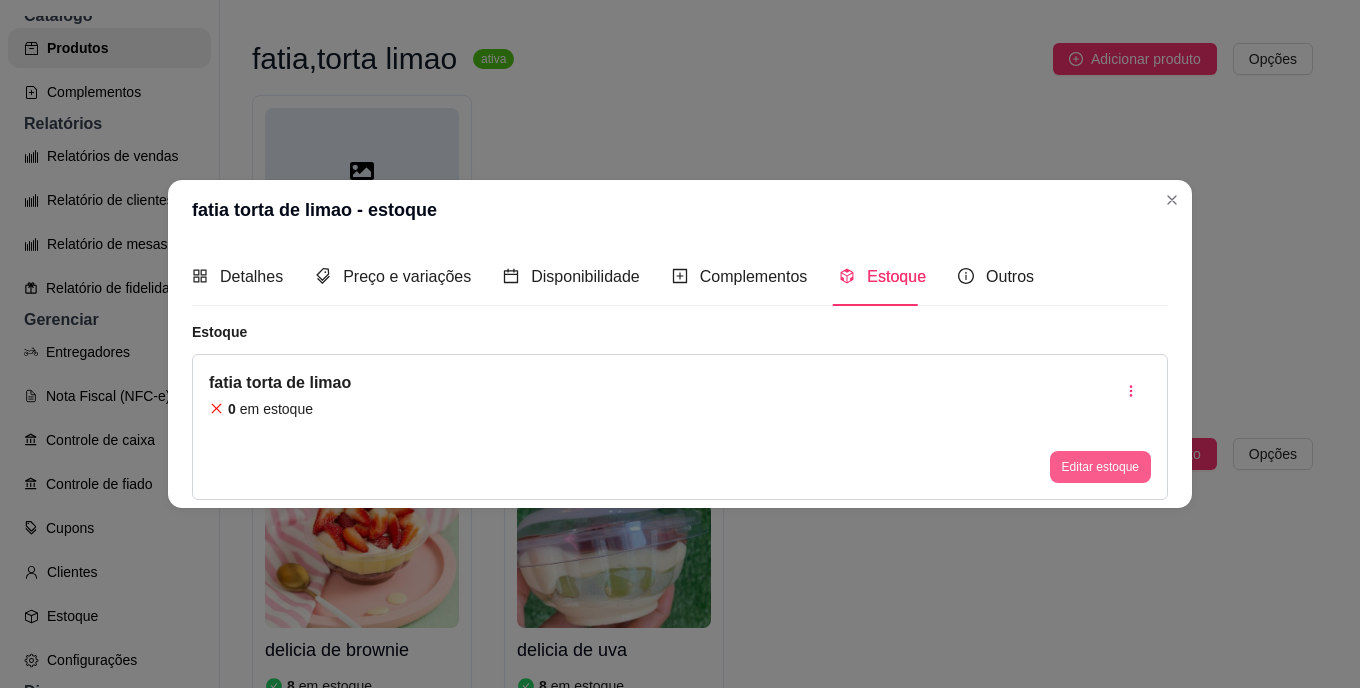 click on "Editar estoque" at bounding box center (1100, 467) 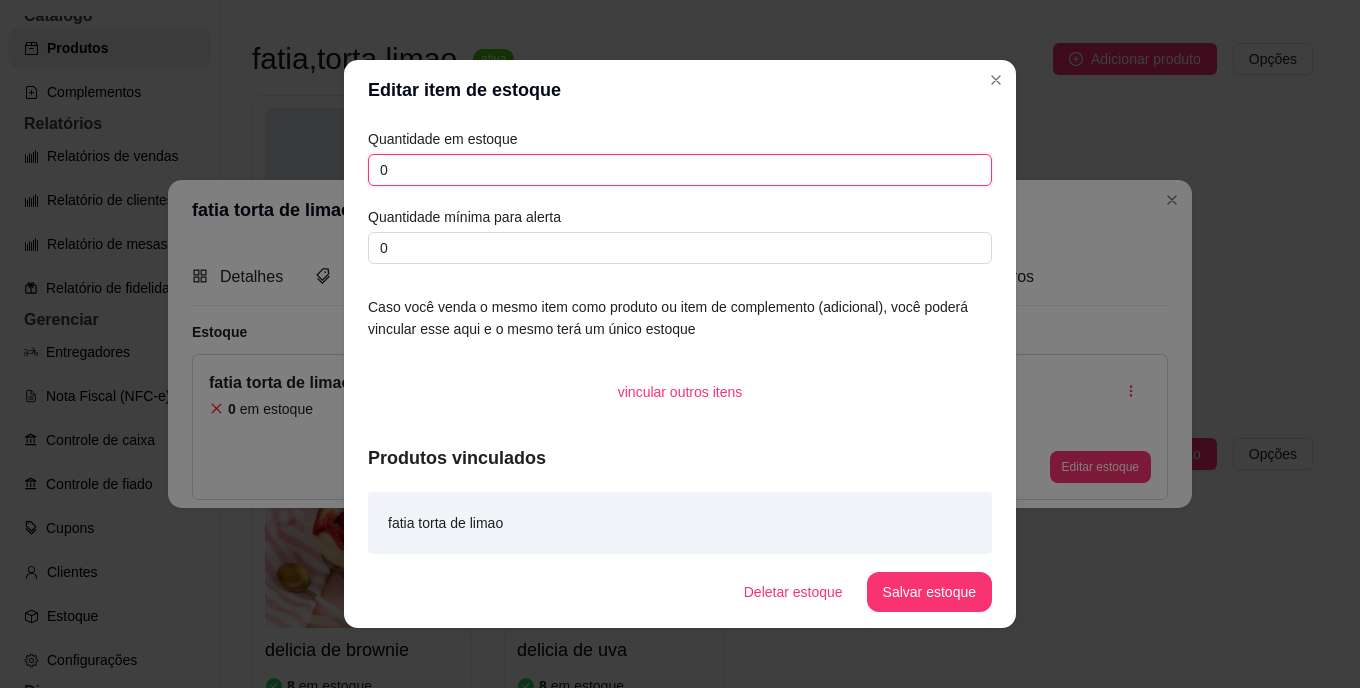 click on "0" at bounding box center (680, 170) 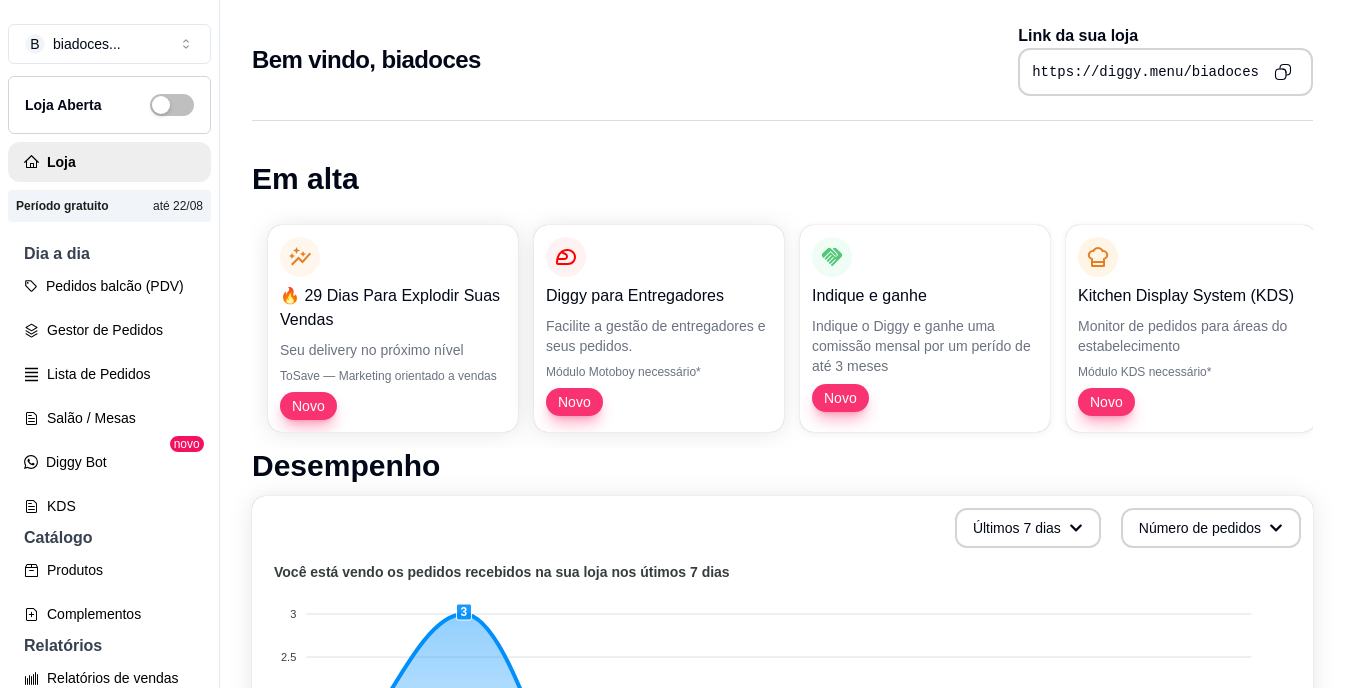 scroll, scrollTop: 0, scrollLeft: 0, axis: both 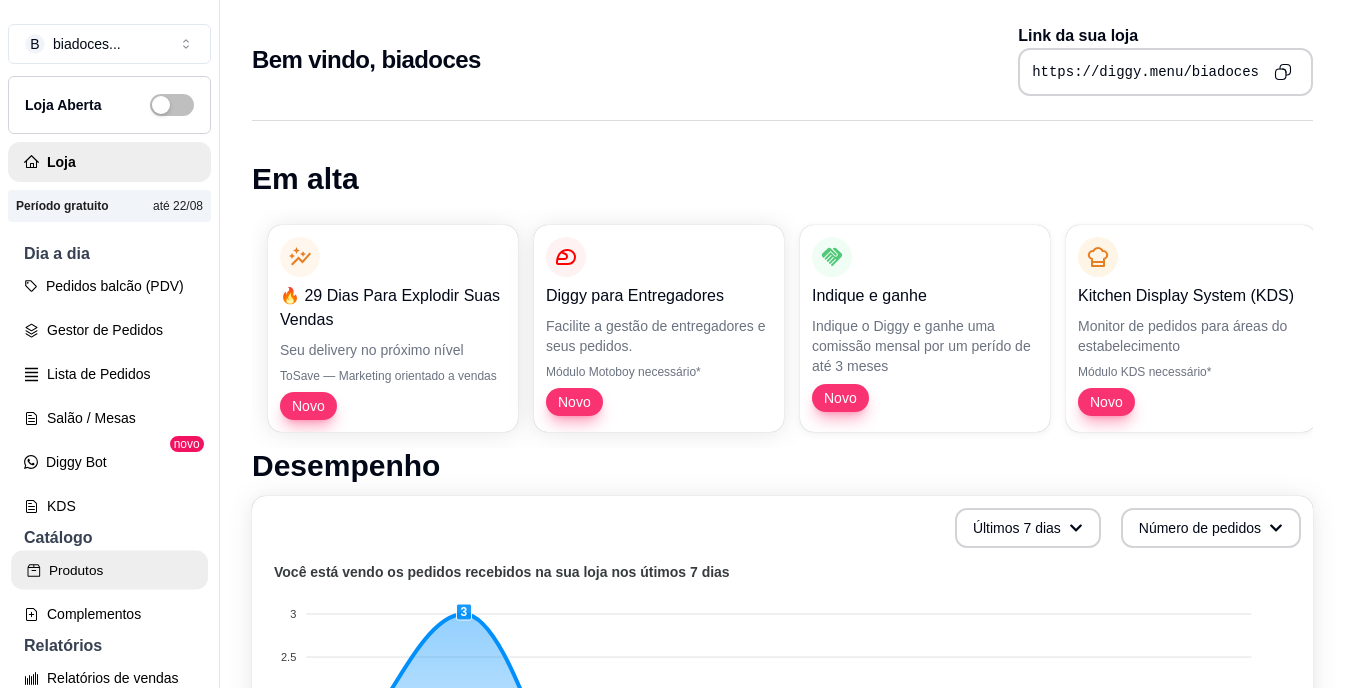 click on "Produtos" at bounding box center [109, 570] 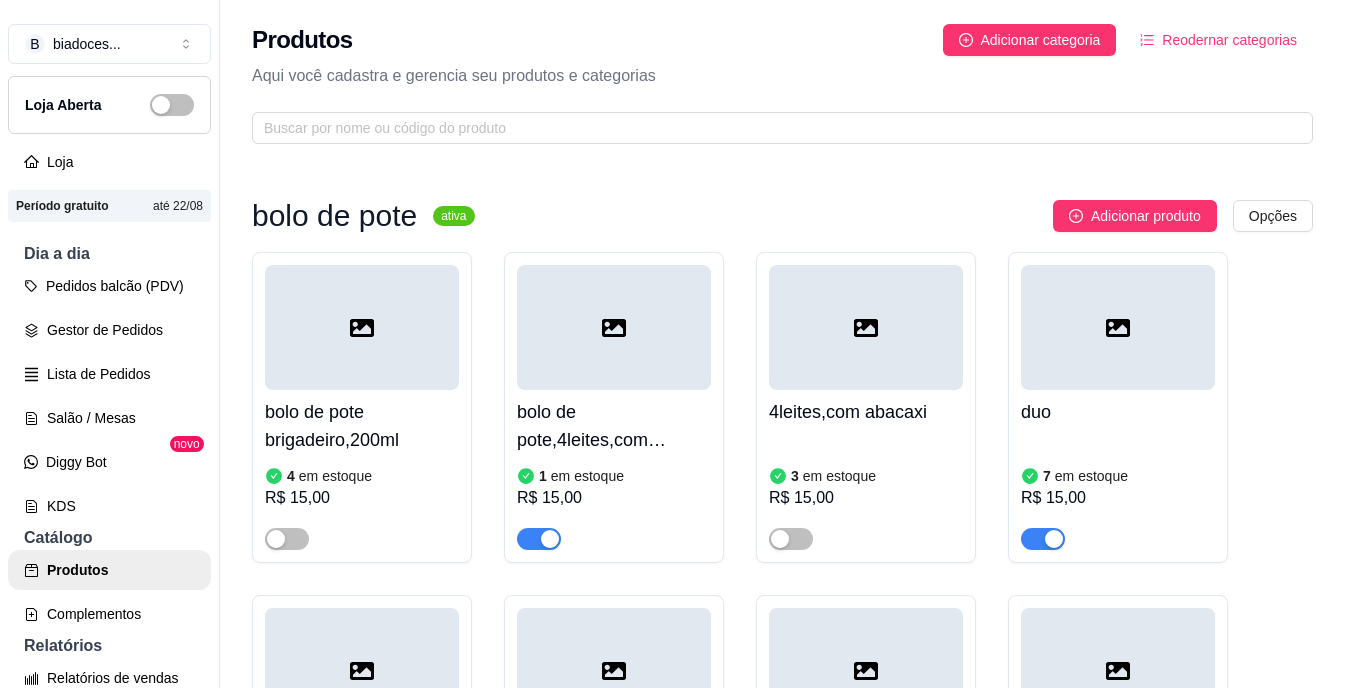 click on "bolo de pote brigadeiro,200ml" at bounding box center [362, 426] 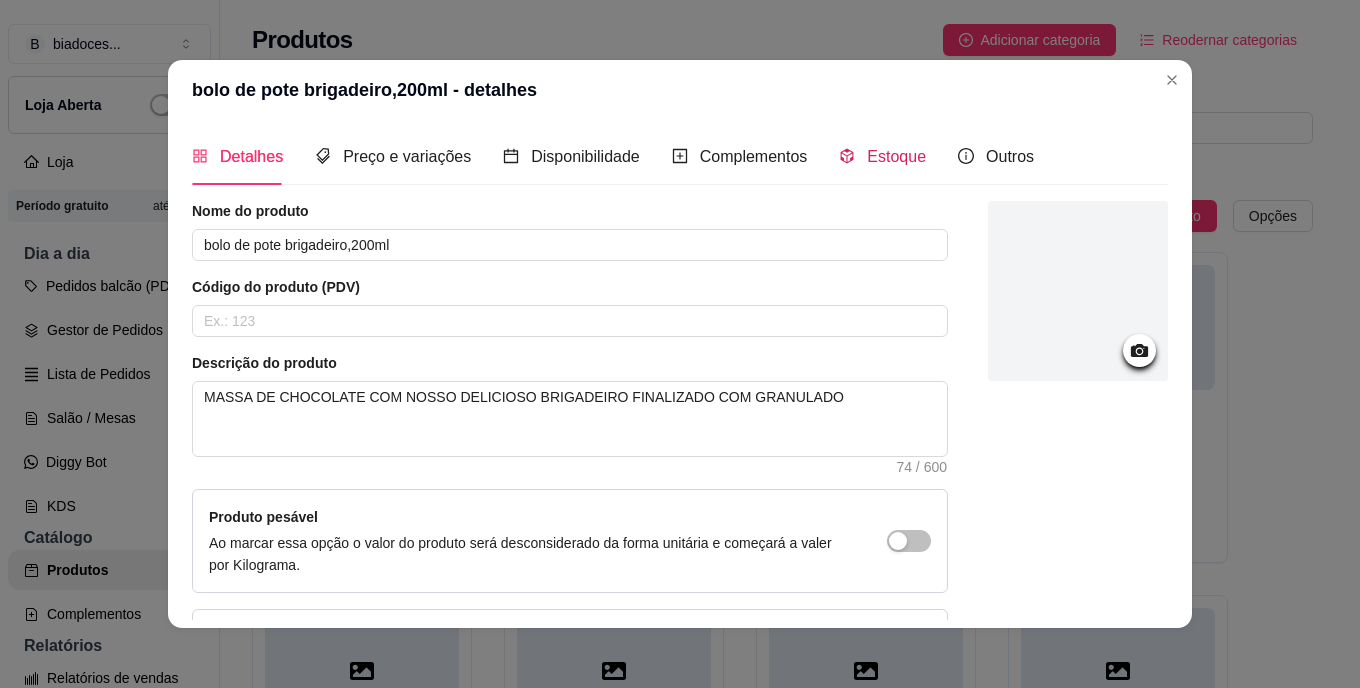 click on "Estoque" at bounding box center [896, 156] 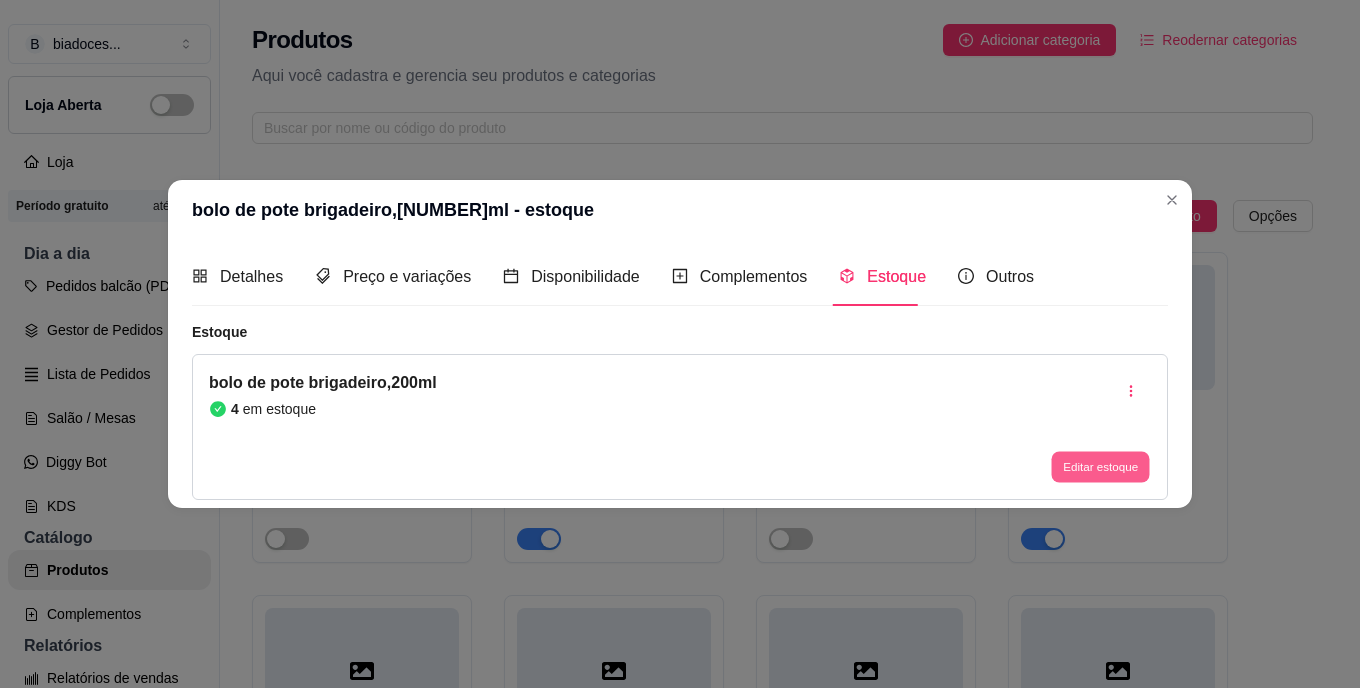 click on "Editar estoque" at bounding box center (1100, 466) 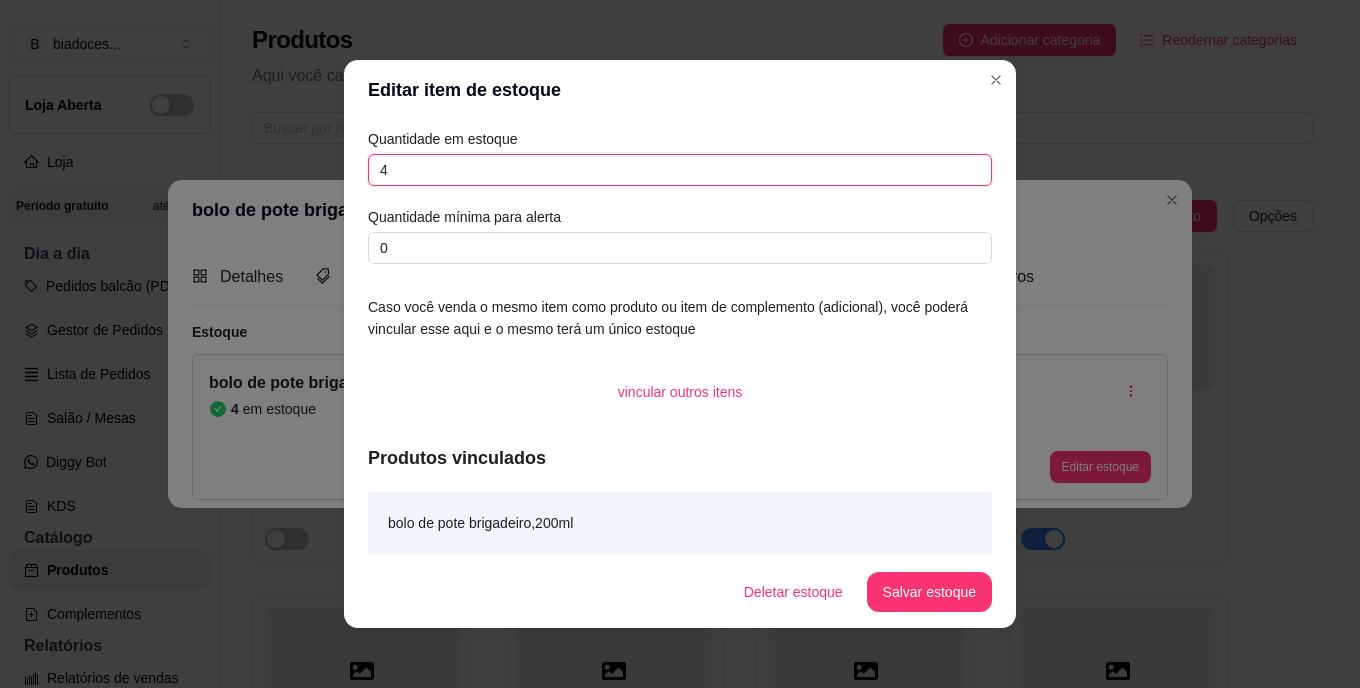 click on "4" at bounding box center (680, 170) 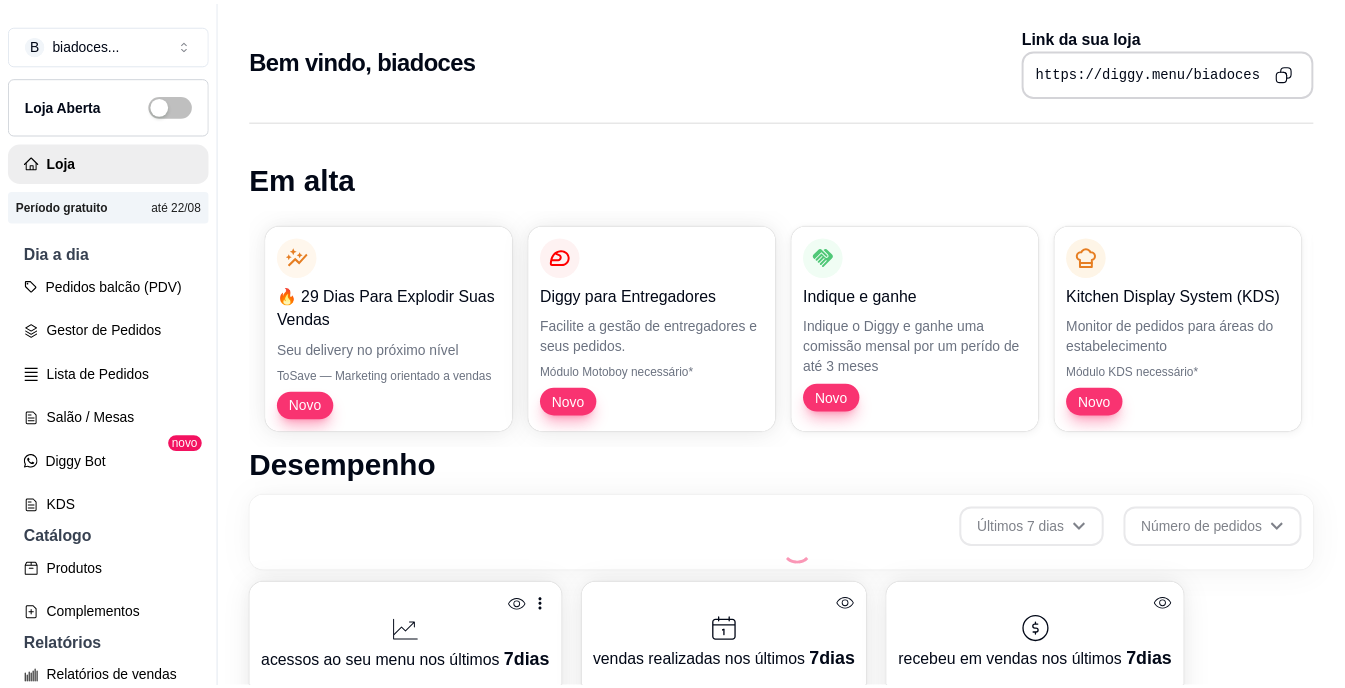 scroll, scrollTop: 0, scrollLeft: 0, axis: both 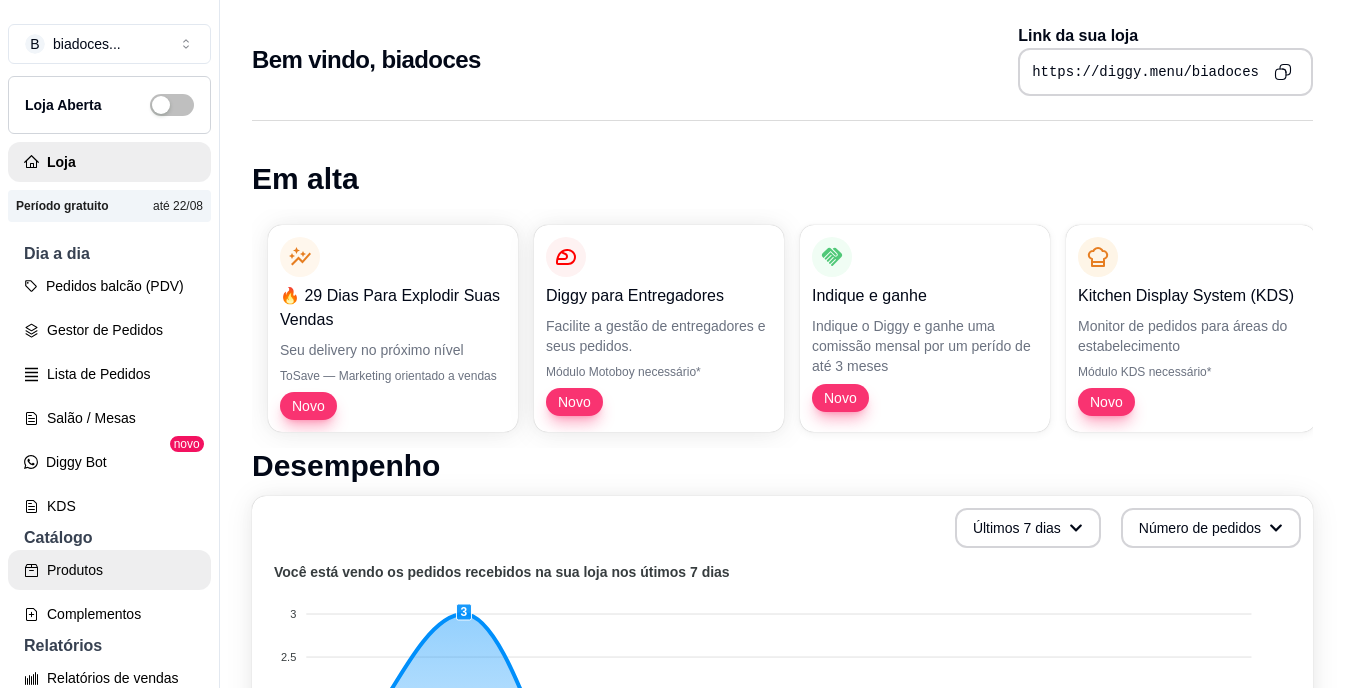 click on "Produtos" at bounding box center (109, 570) 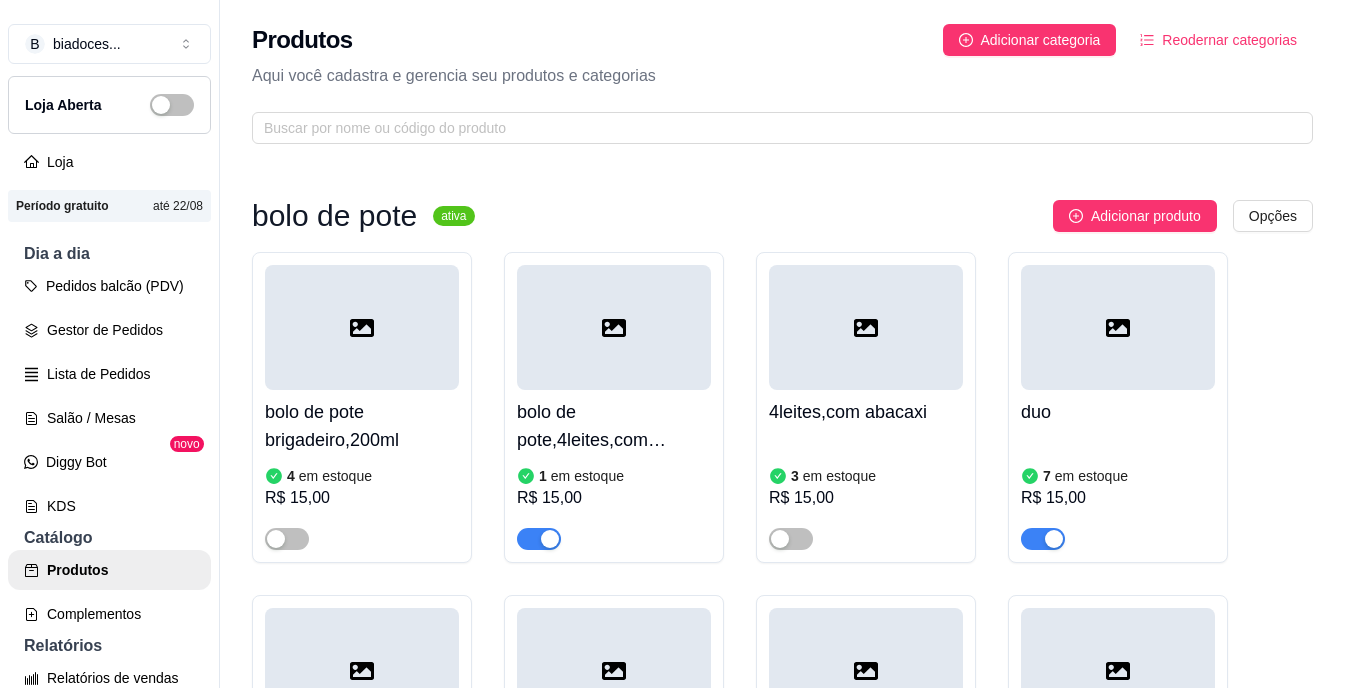 click on "B biadoces ... Loja Aberta Loja Período gratuito até 22/08   Dia a dia Pedidos balcão (PDV) Gestor de Pedidos Lista de Pedidos Salão / Mesas Diggy Bot novo KDS Catálogo Produtos Complementos Relatórios Relatórios de vendas Relatório de clientes Relatório de mesas Relatório de fidelidade novo Gerenciar Entregadores novo Nota Fiscal (NFC-e) Controle de caixa Controle de fiado Cupons Clientes Estoque Configurações Diggy Planos Precisa de ajuda? Sair Produtos Adicionar categoria Reodernar categorias Aqui você cadastra e gerencia seu produtos e categorias bolo de pote ativa Adicionar produto Opções bolo de pote brigadeiro,200ml   4 em estoque R$ 15,00 bolo de pote,4leites,com morango   1 em estoque R$ 15,00 4leites,com abacaxi   3 em estoque R$ 15,00 duo   7 em estoque R$ 15,00 chocomara   7 em estoque R$ 15,00 red   7 em estoque R$ 15,00 doce de leite com amaeixa    7 em estoque R$ 15,00 bolo de stikadinho   7 em estoque R$ 15,00 bolo gelado ativa Adicionar produto Opções   10 em estoque" at bounding box center [672, 360] 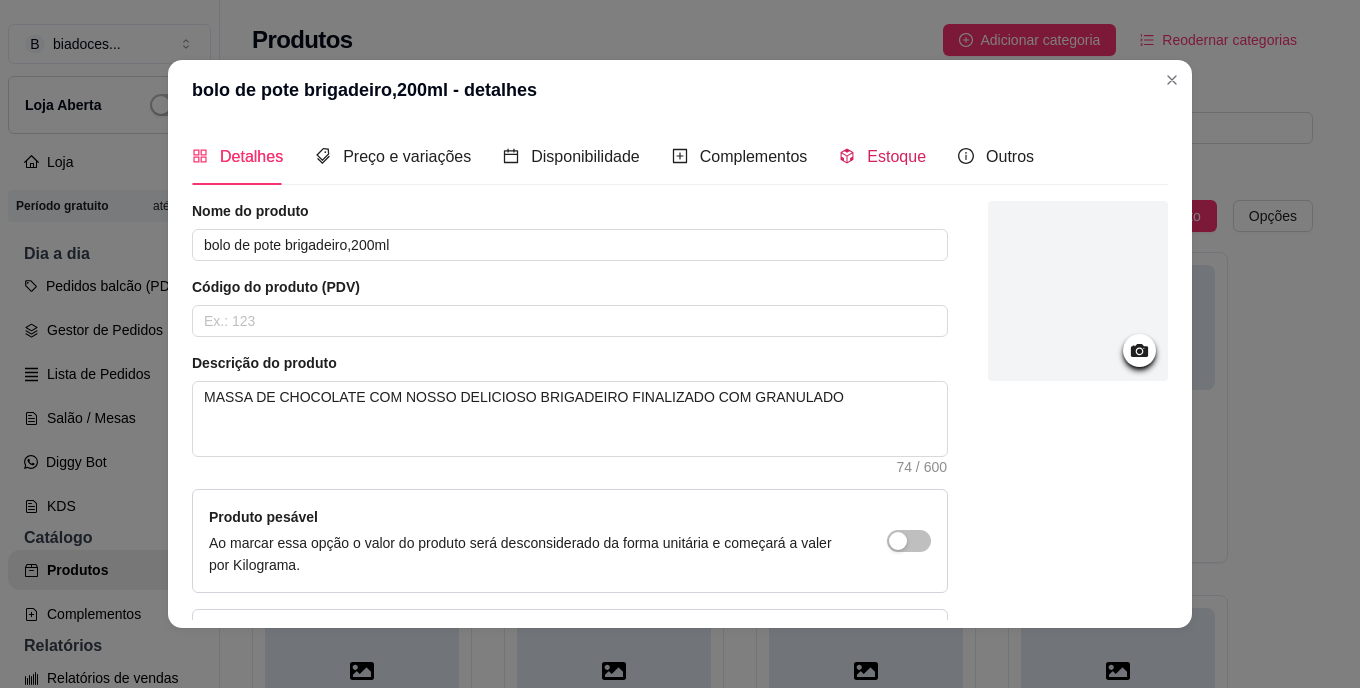 click 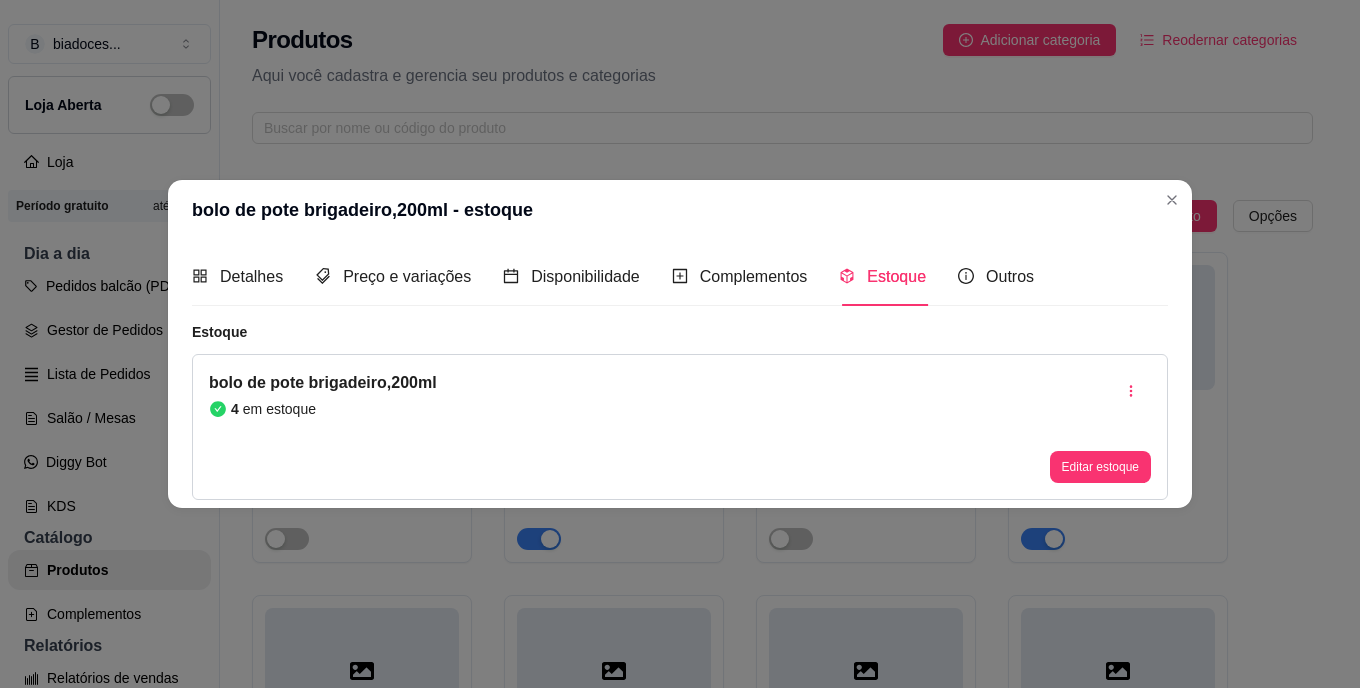 type 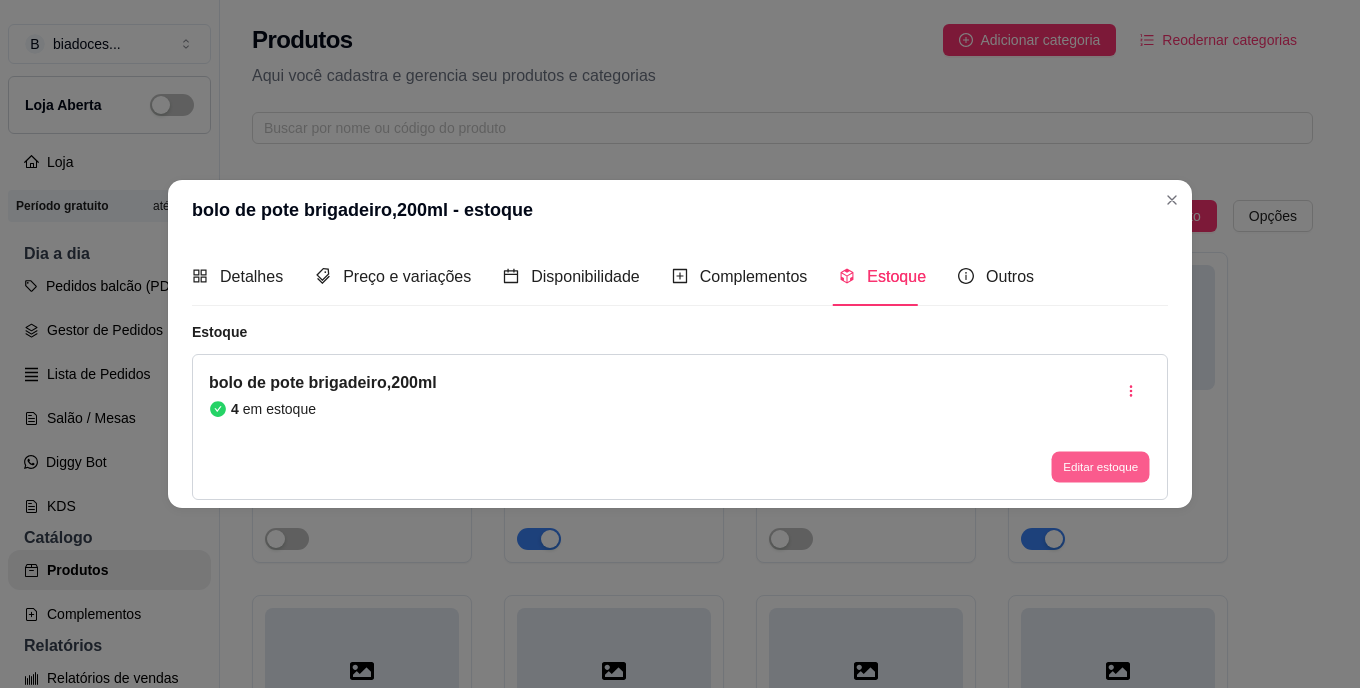 click on "Editar estoque" at bounding box center (1100, 466) 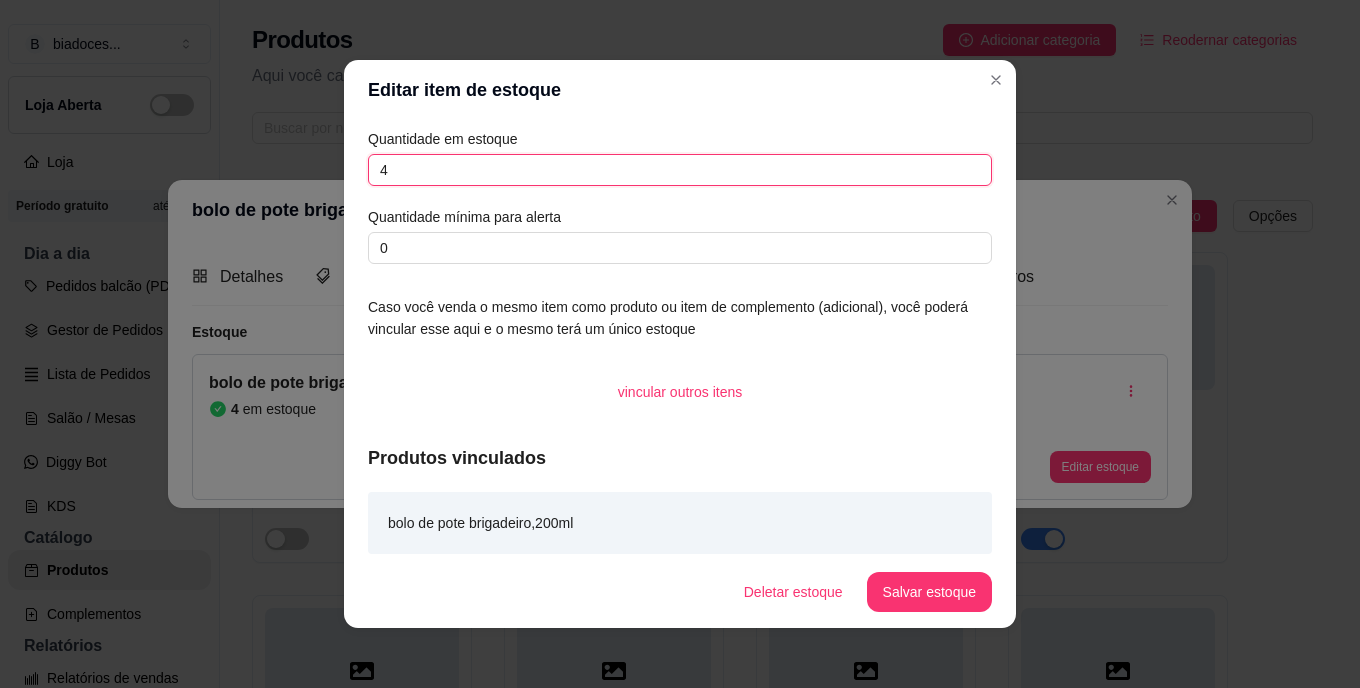 click on "4" at bounding box center [680, 170] 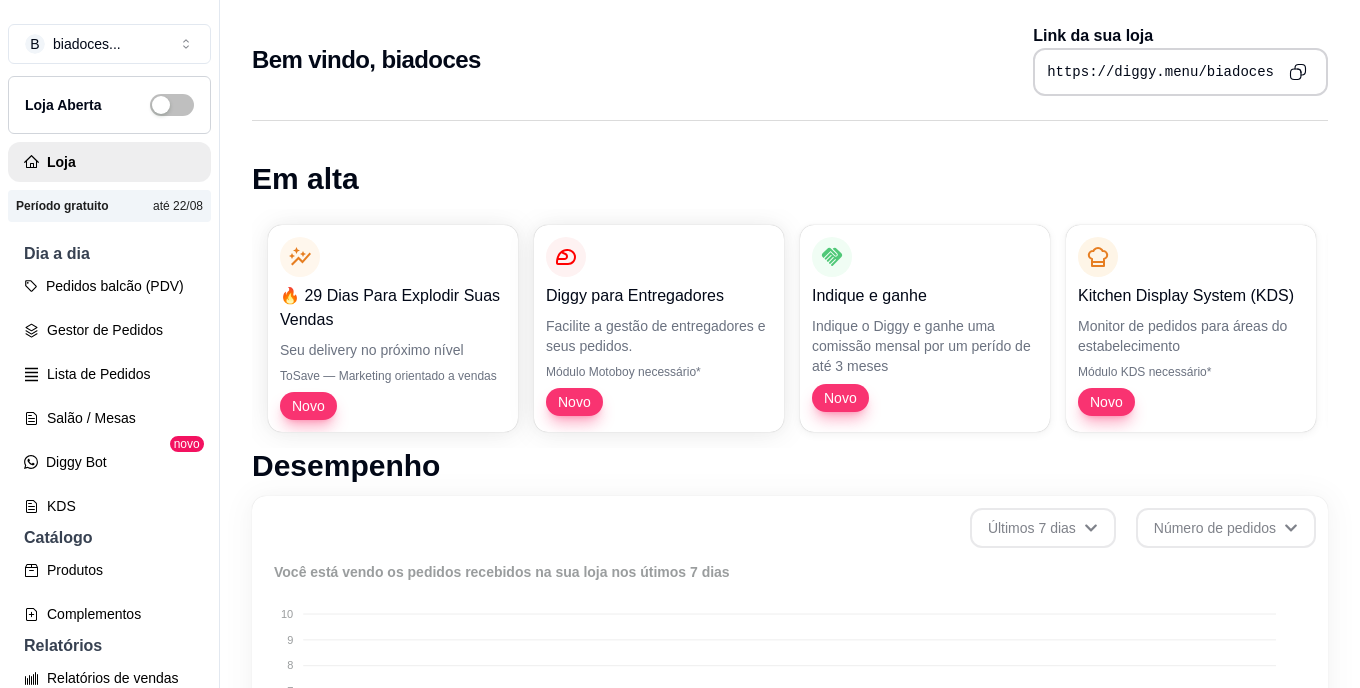 scroll, scrollTop: 0, scrollLeft: 0, axis: both 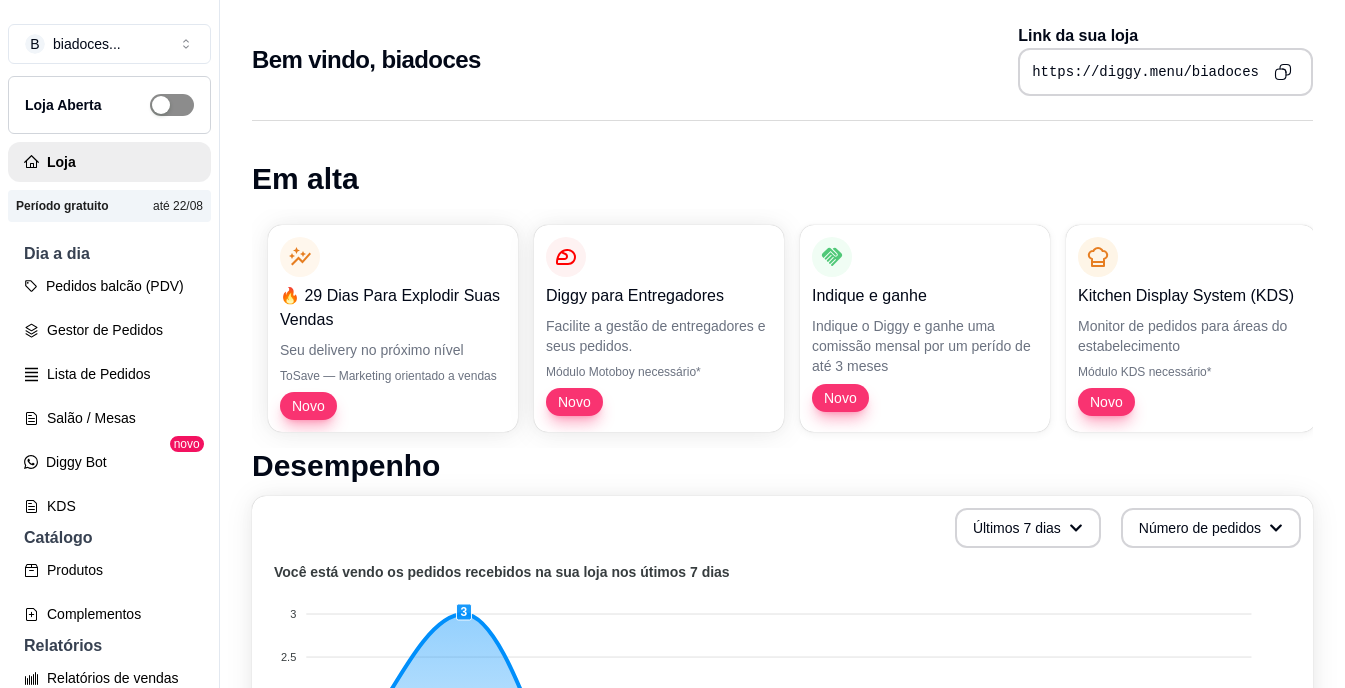 click at bounding box center [172, 105] 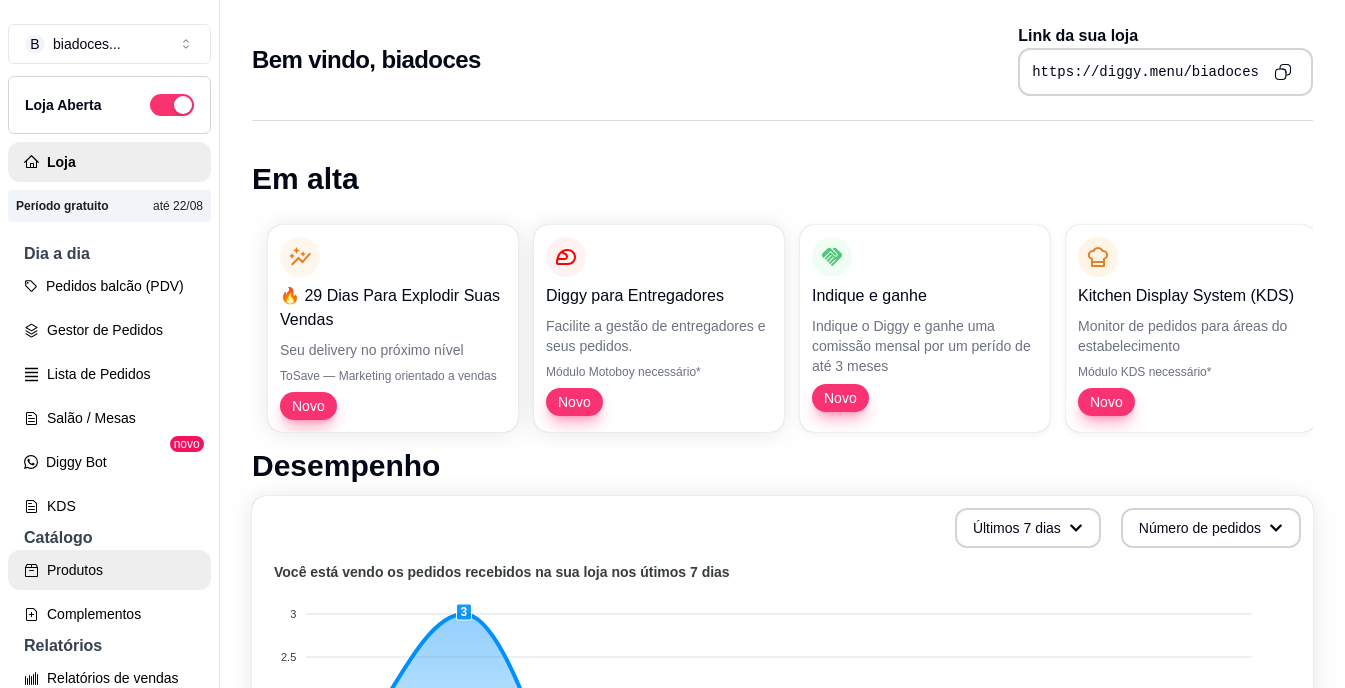 click on "Produtos" at bounding box center [109, 570] 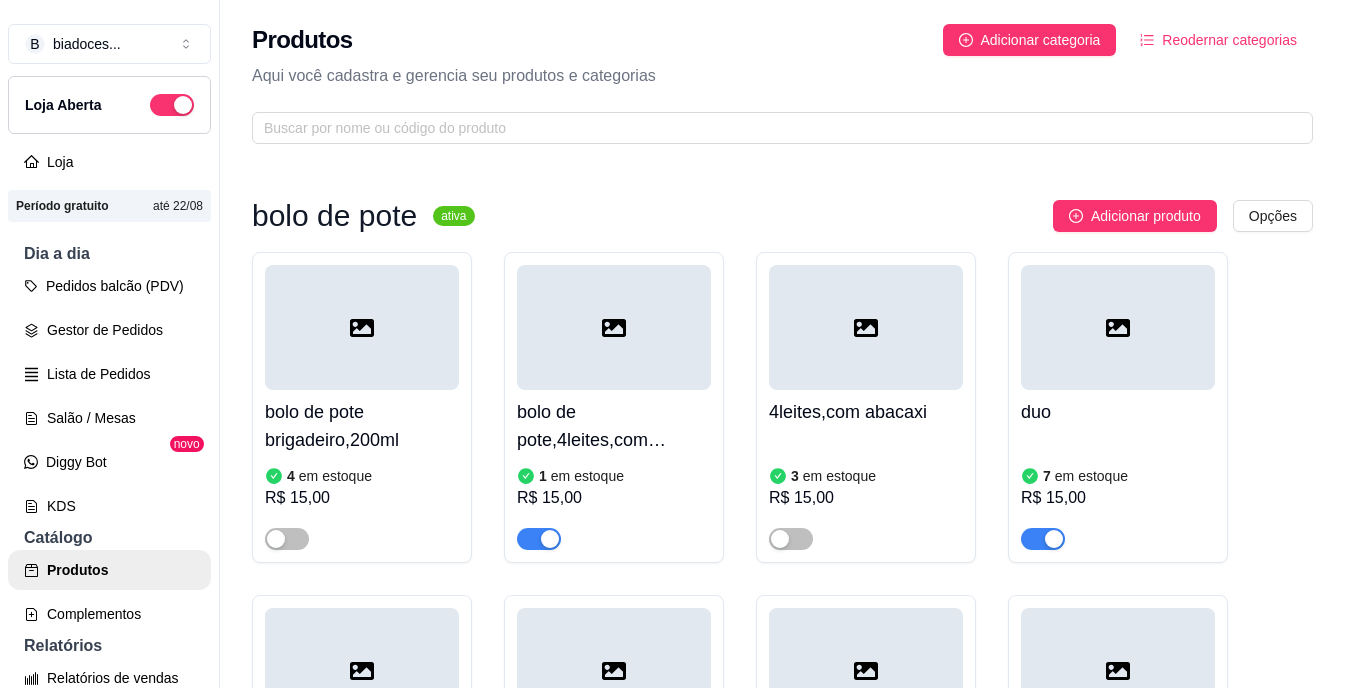 click on "bolo de pote brigadeiro,200ml" at bounding box center (362, 426) 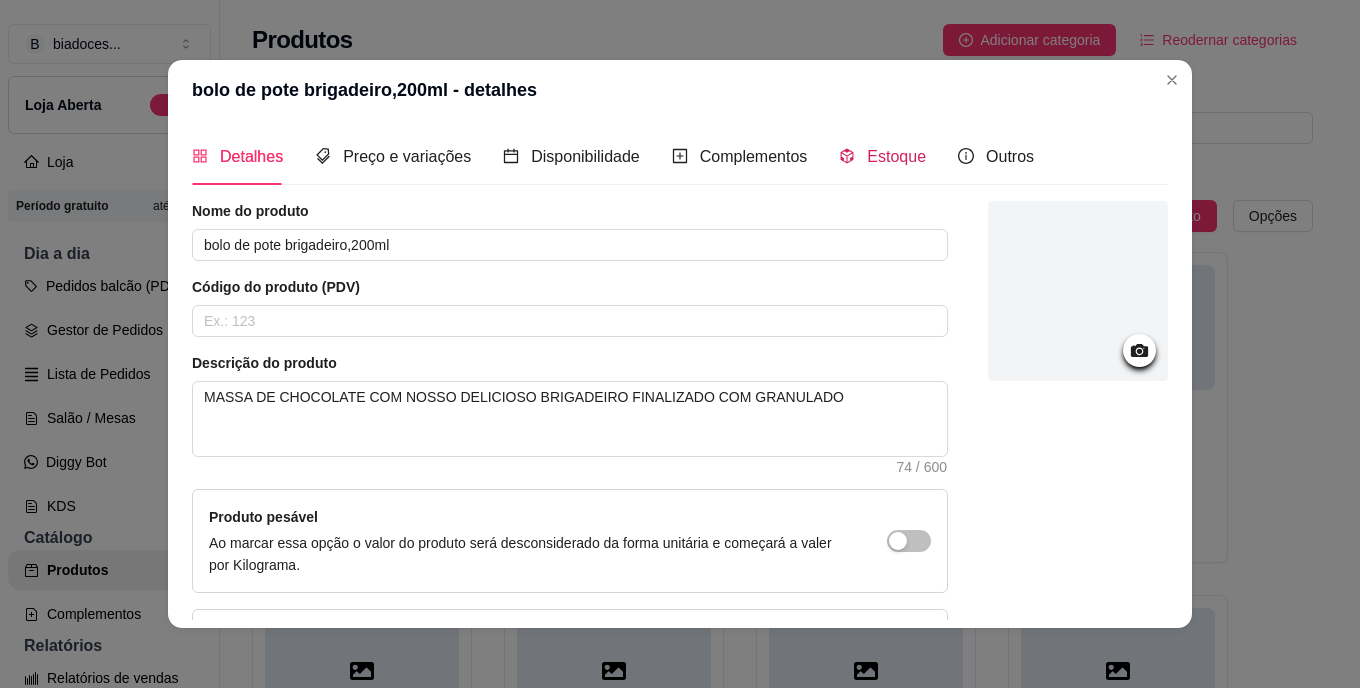 click on "Estoque" at bounding box center (882, 156) 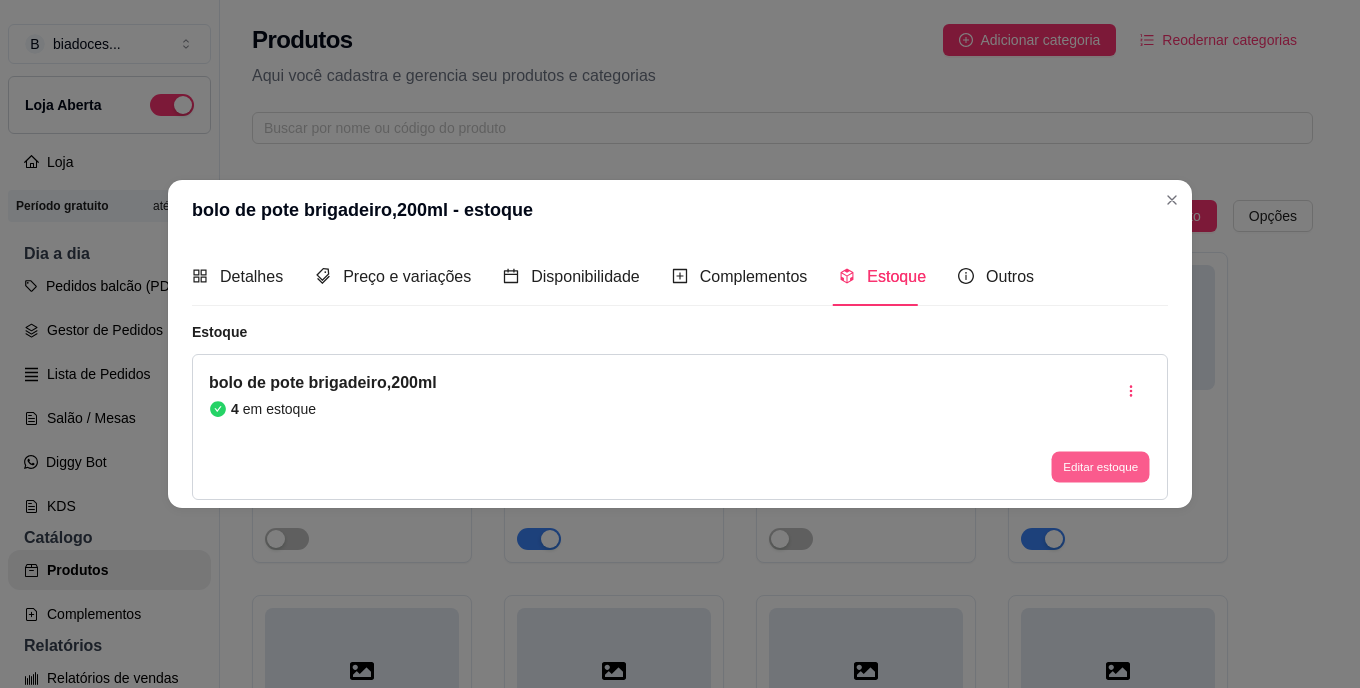 click on "Editar estoque" at bounding box center [1100, 466] 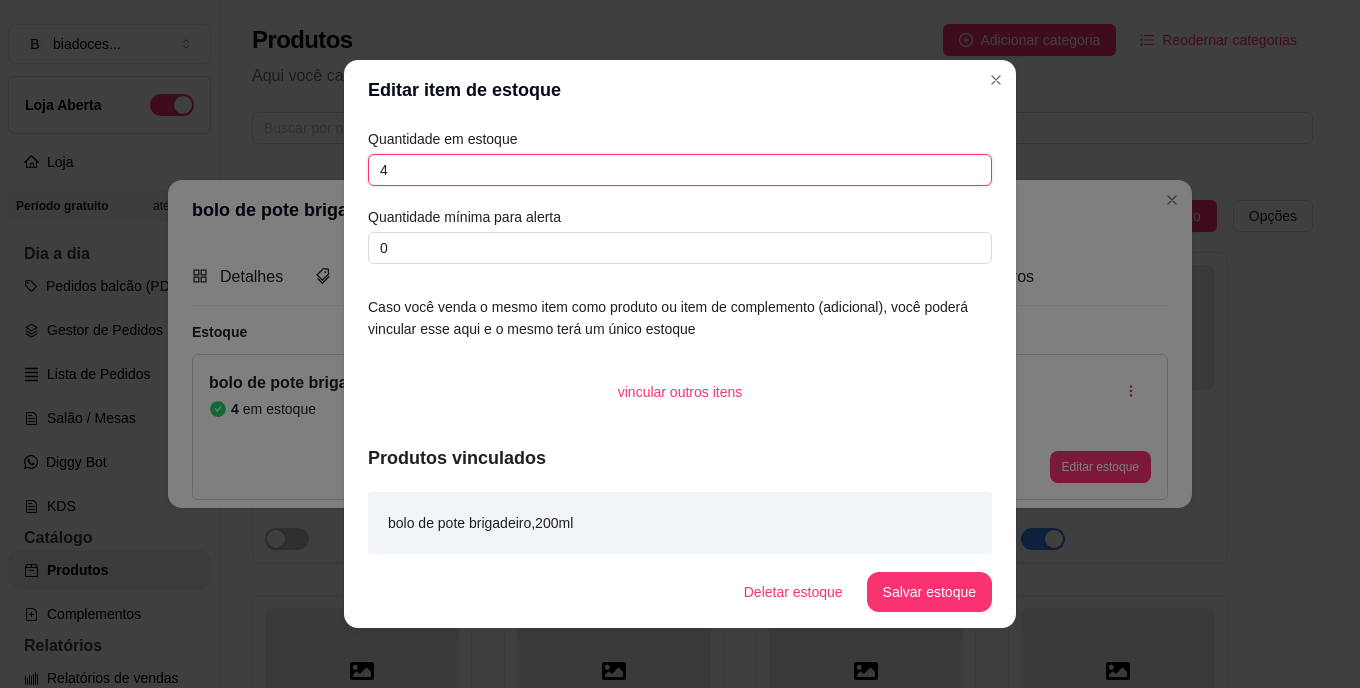 click on "4" at bounding box center [680, 170] 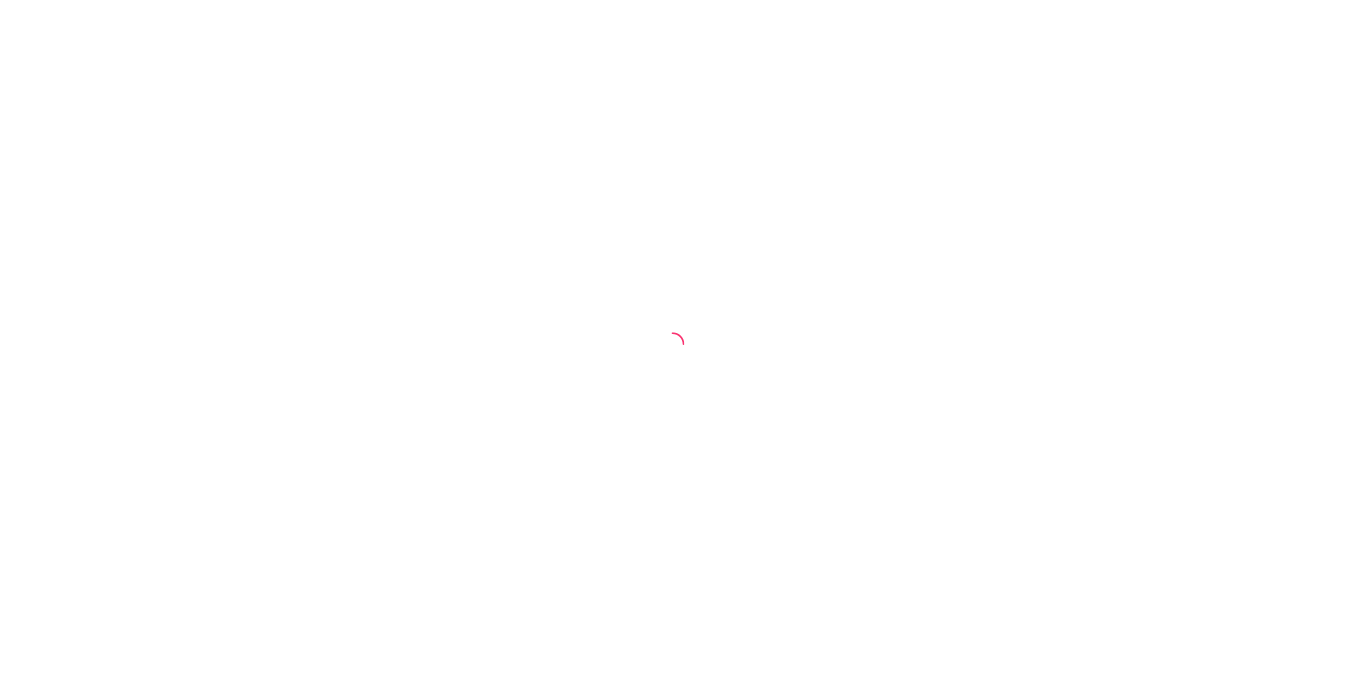 scroll, scrollTop: 0, scrollLeft: 0, axis: both 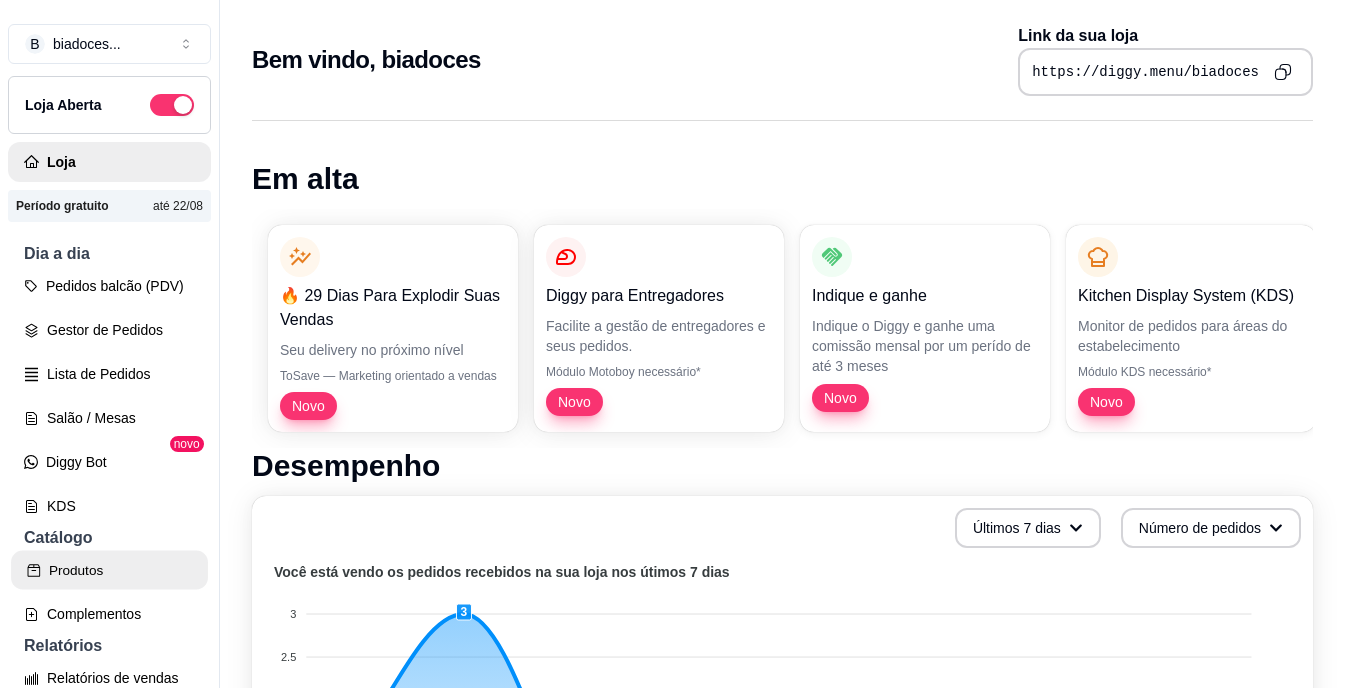 click on "Produtos" at bounding box center [109, 570] 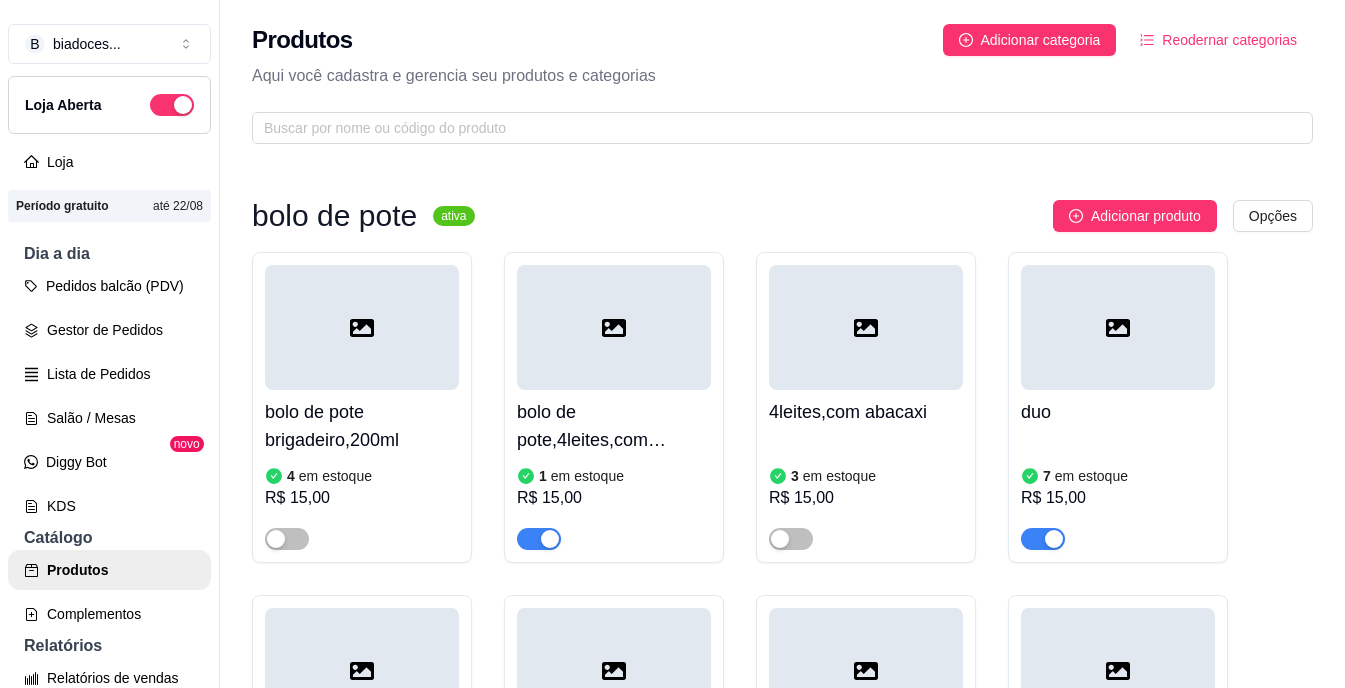 click on "bolo de pote brigadeiro,200ml" at bounding box center [362, 426] 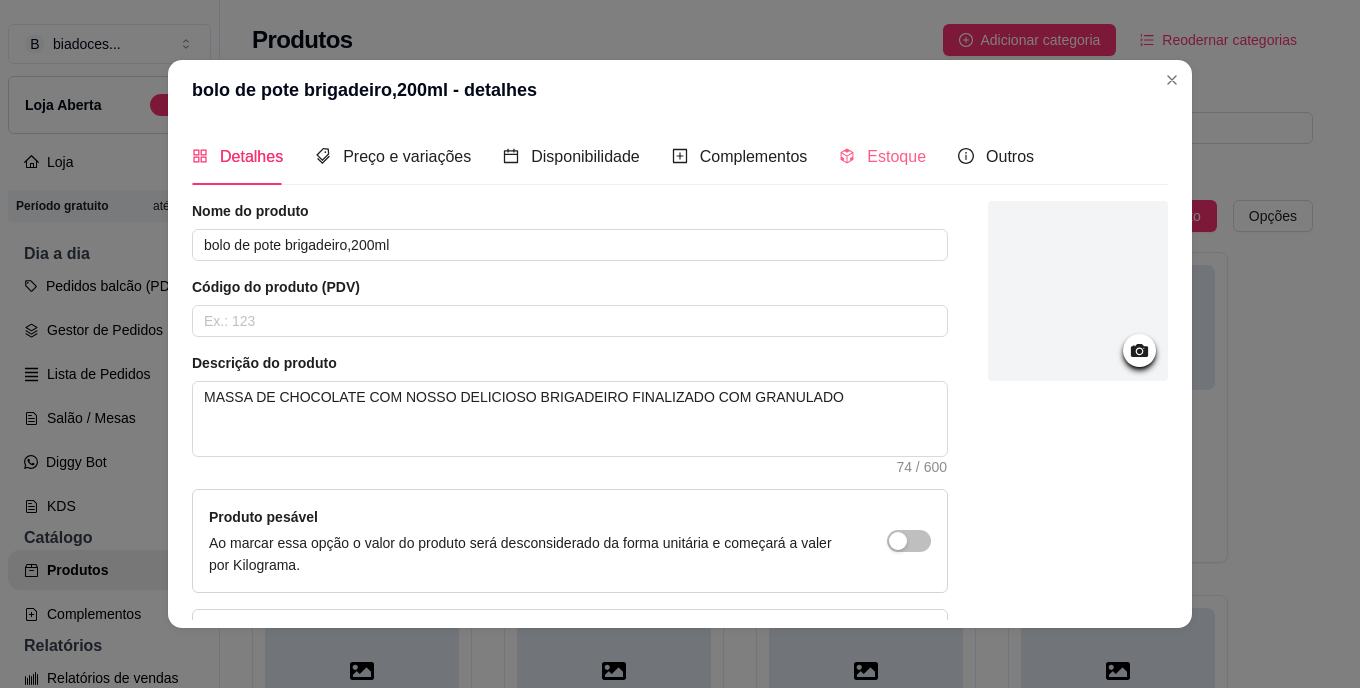 click on "Estoque" at bounding box center [882, 156] 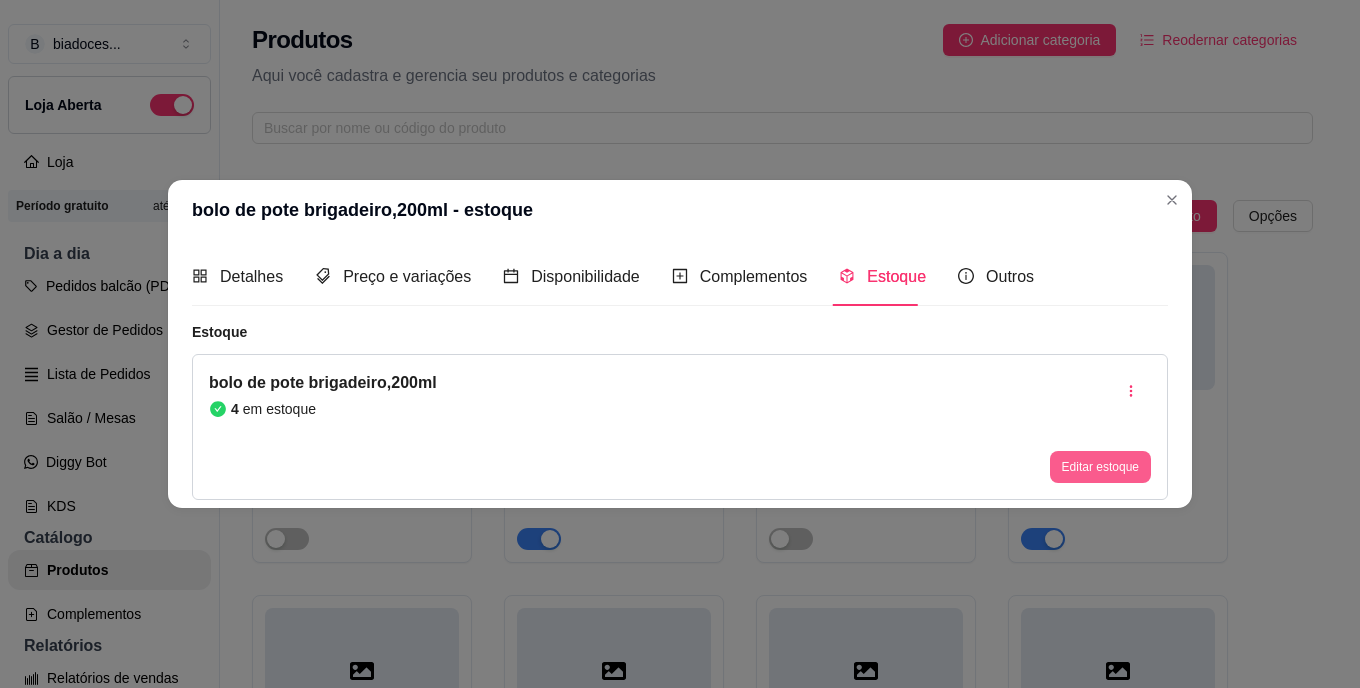 click on "Editar estoque" at bounding box center (1100, 467) 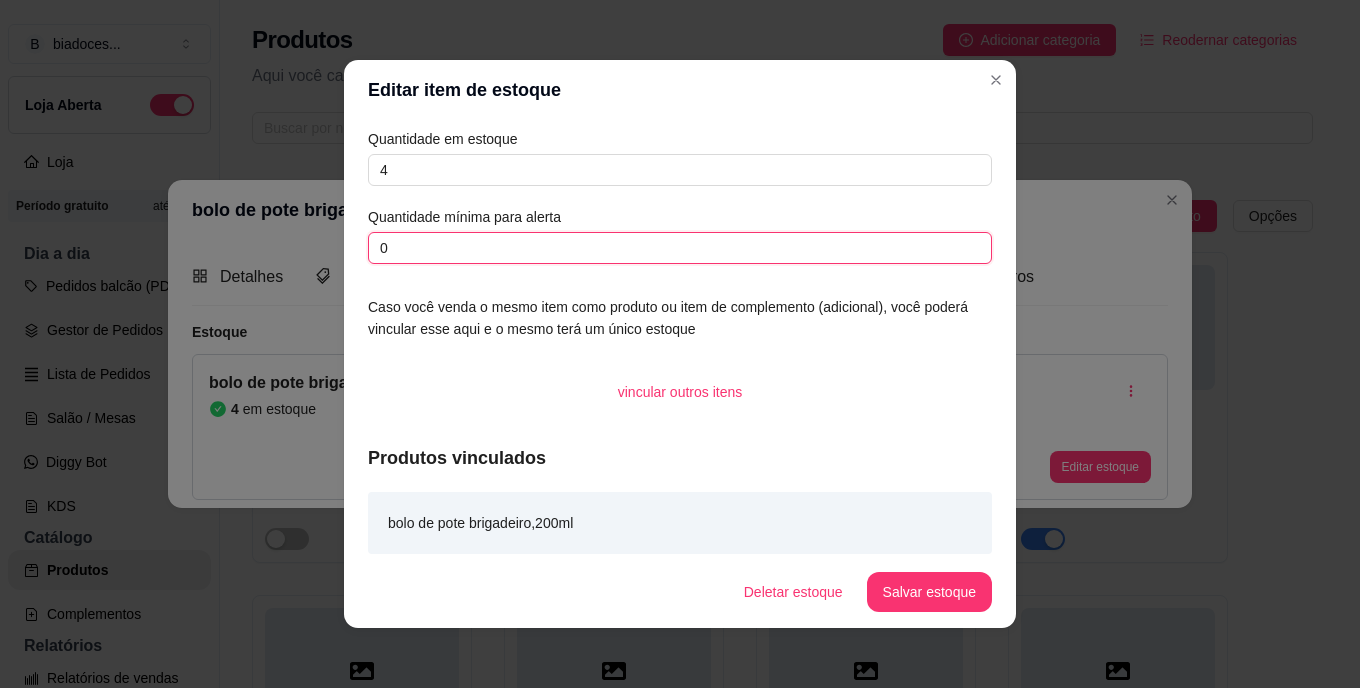 click on "0" at bounding box center [680, 248] 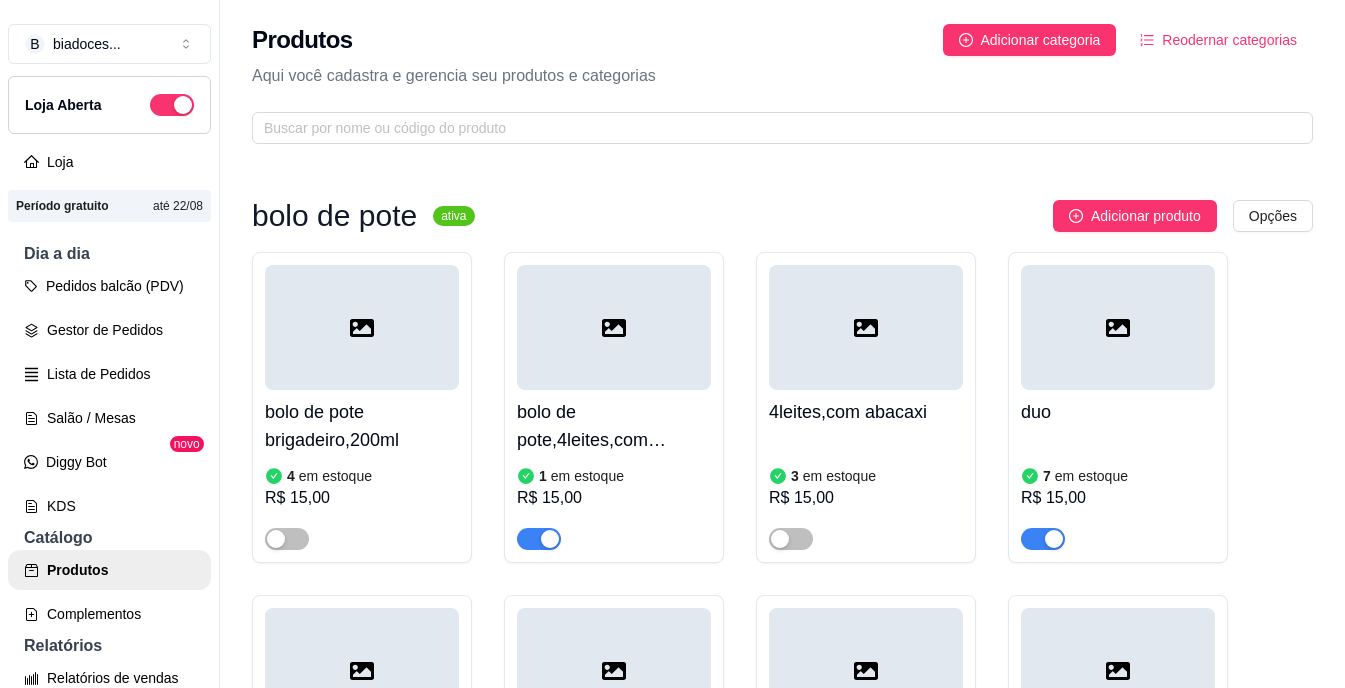 click on "Adicionar produto Opções" at bounding box center (902, 216) 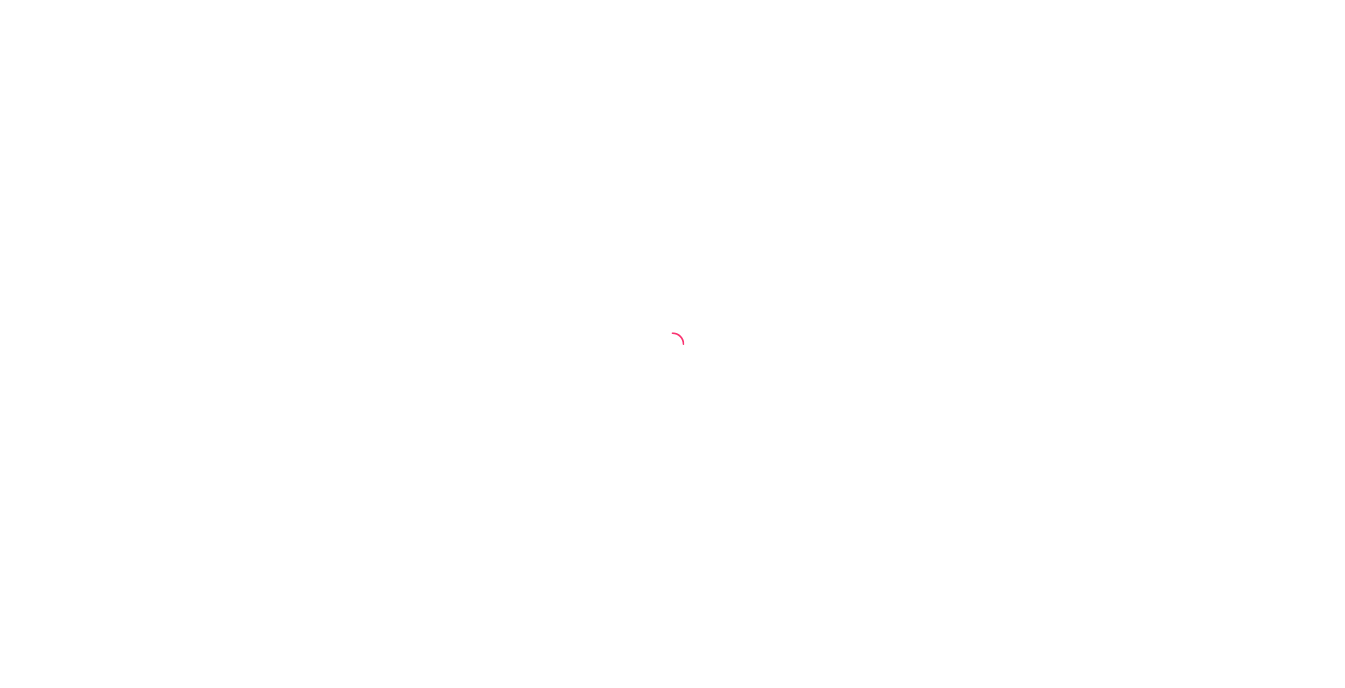 scroll, scrollTop: 0, scrollLeft: 0, axis: both 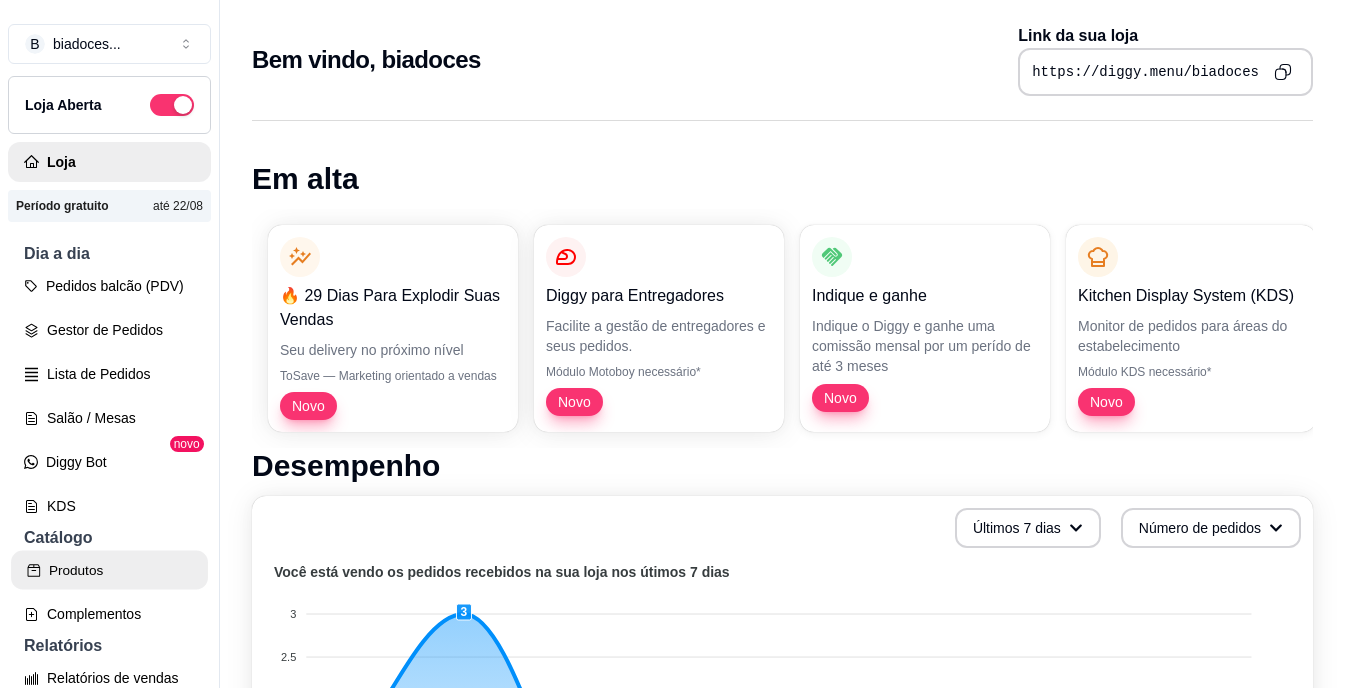 click on "Produtos" at bounding box center (109, 570) 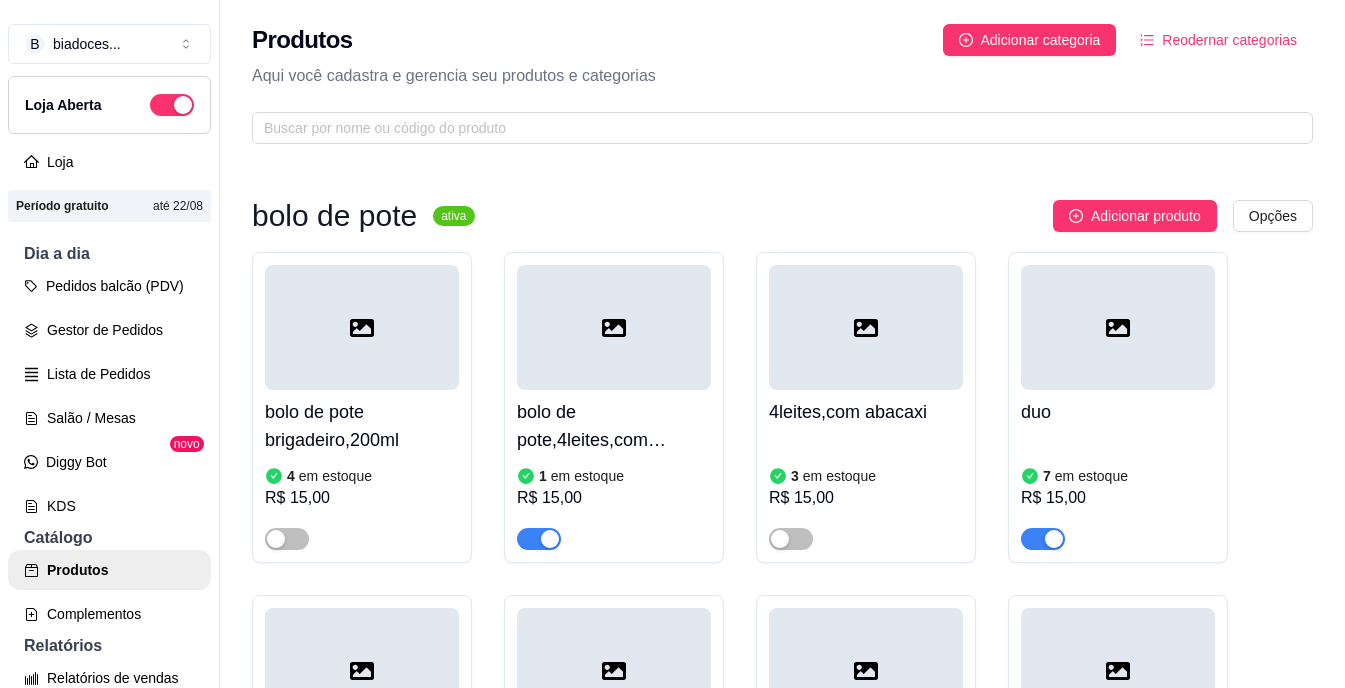 click on "bolo de pote brigadeiro,200ml" at bounding box center (362, 426) 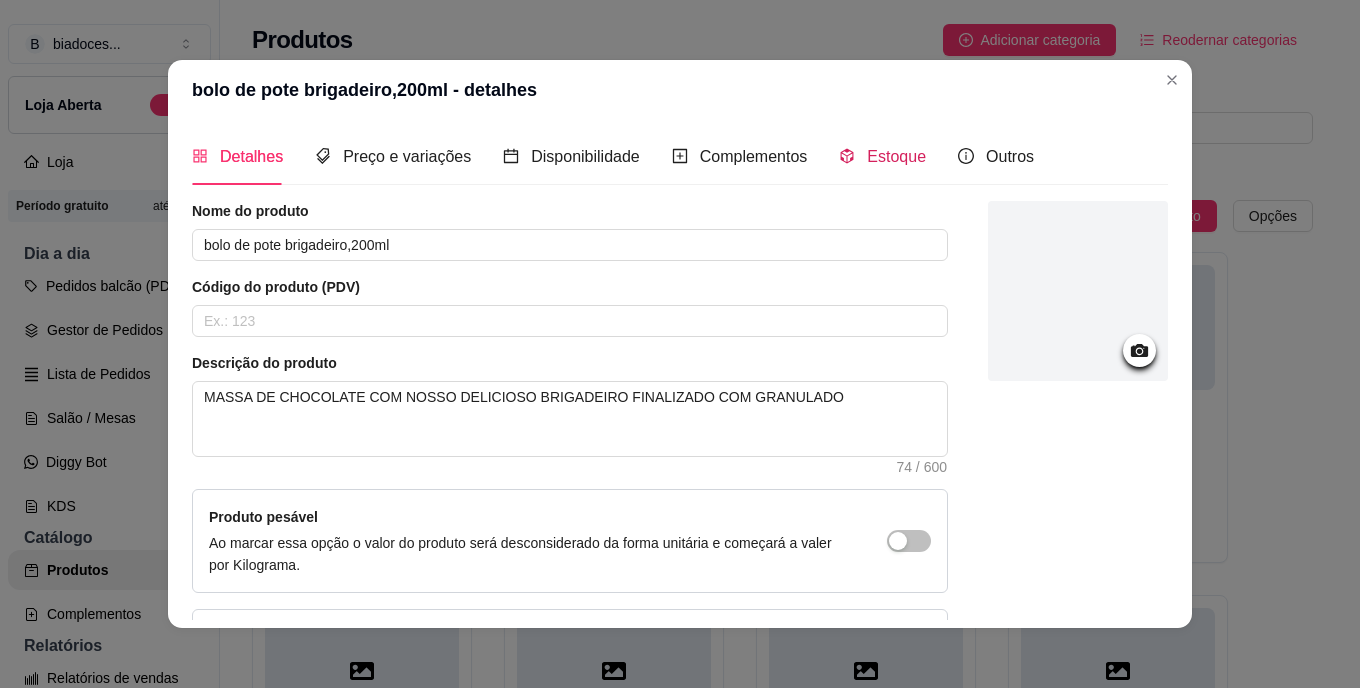 click on "Estoque" at bounding box center [896, 156] 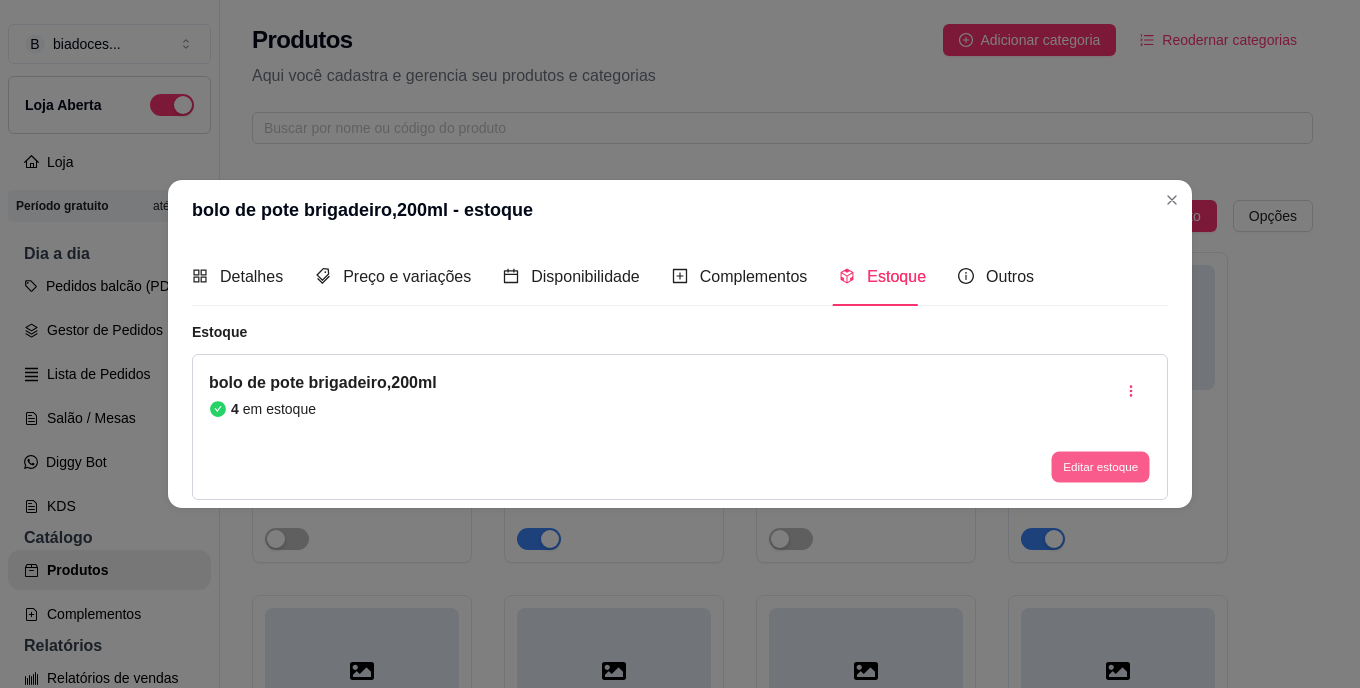 click on "Editar estoque" at bounding box center (1100, 466) 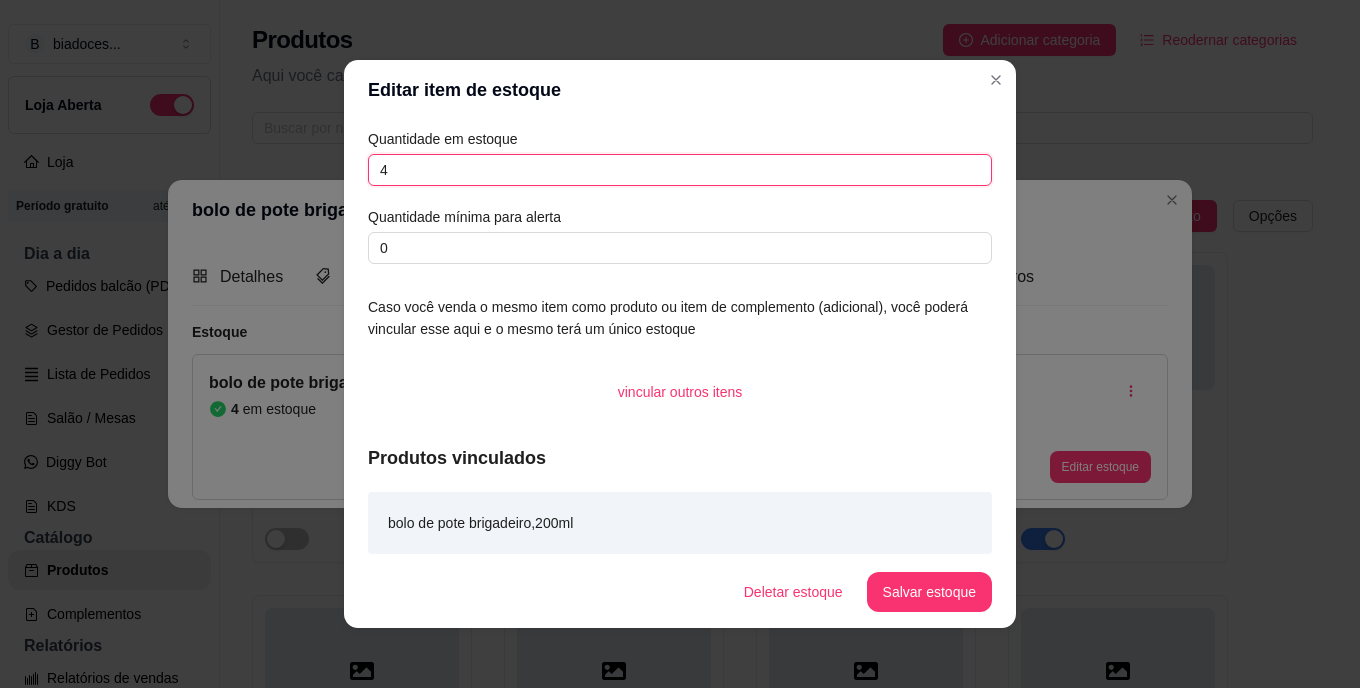 click on "4" at bounding box center [680, 170] 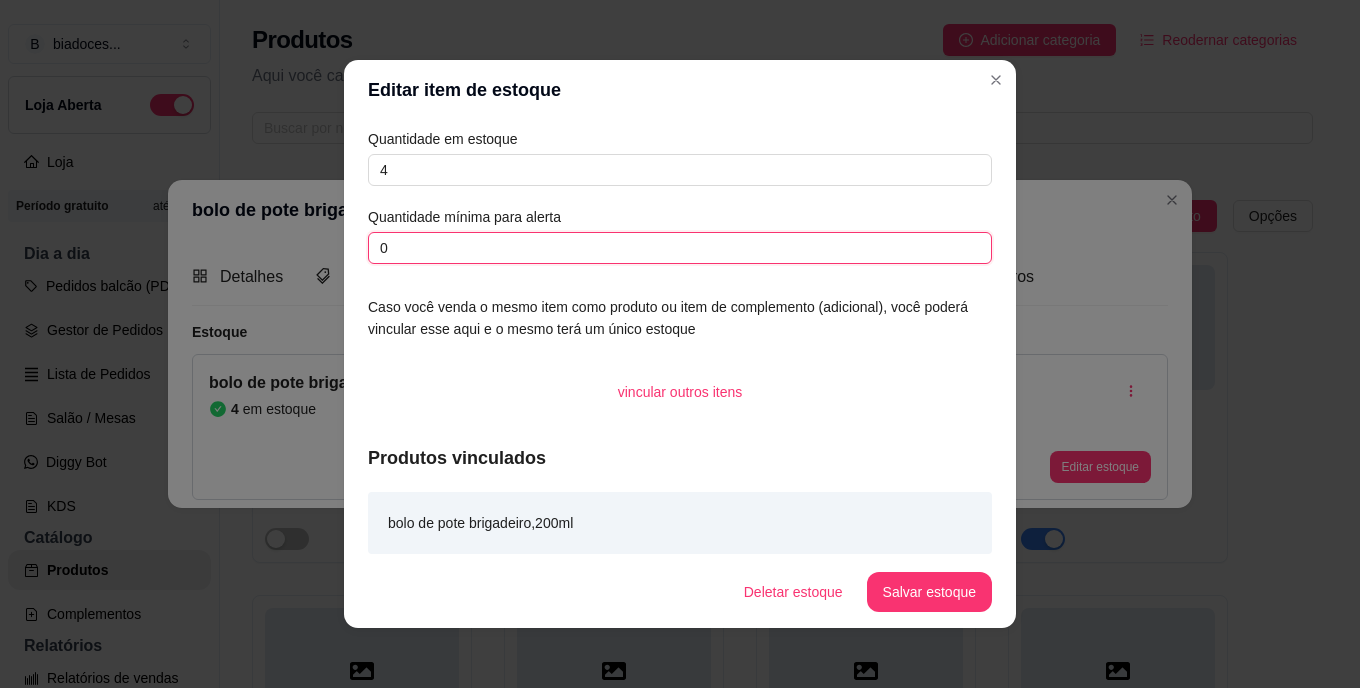 click on "0" at bounding box center (680, 248) 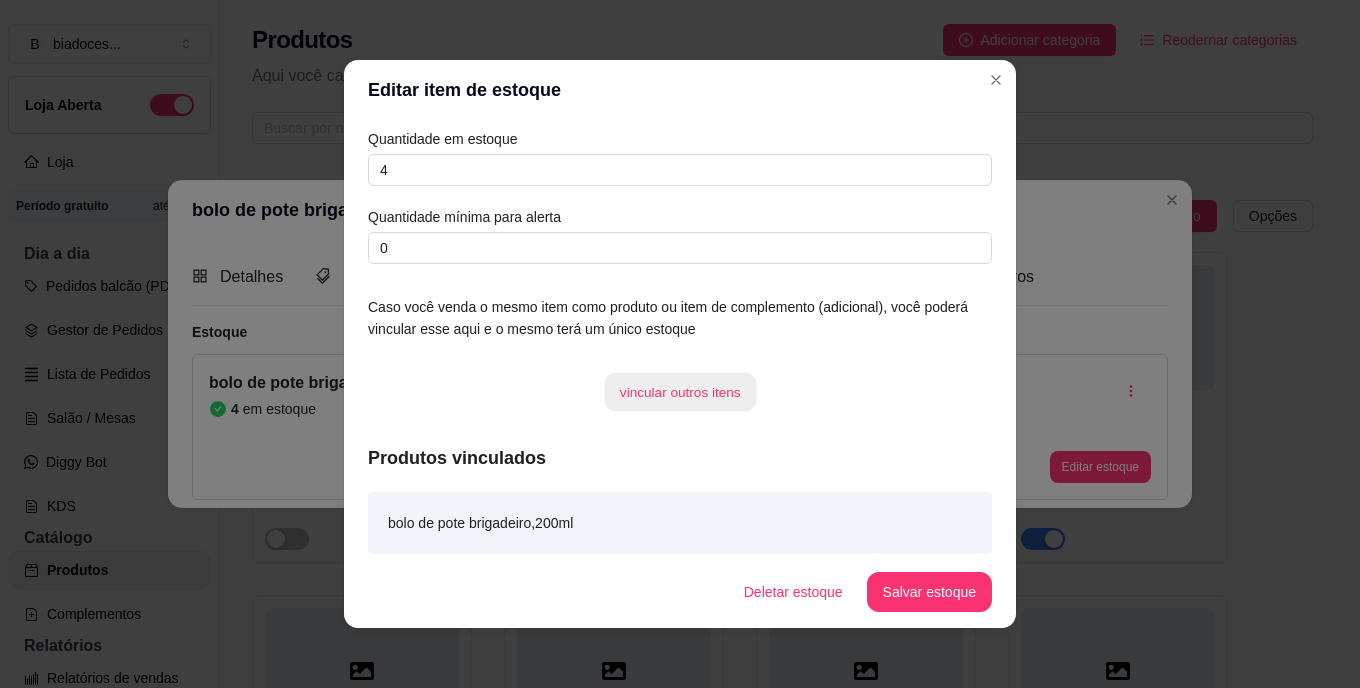 click on "vincular outros itens" at bounding box center (680, 392) 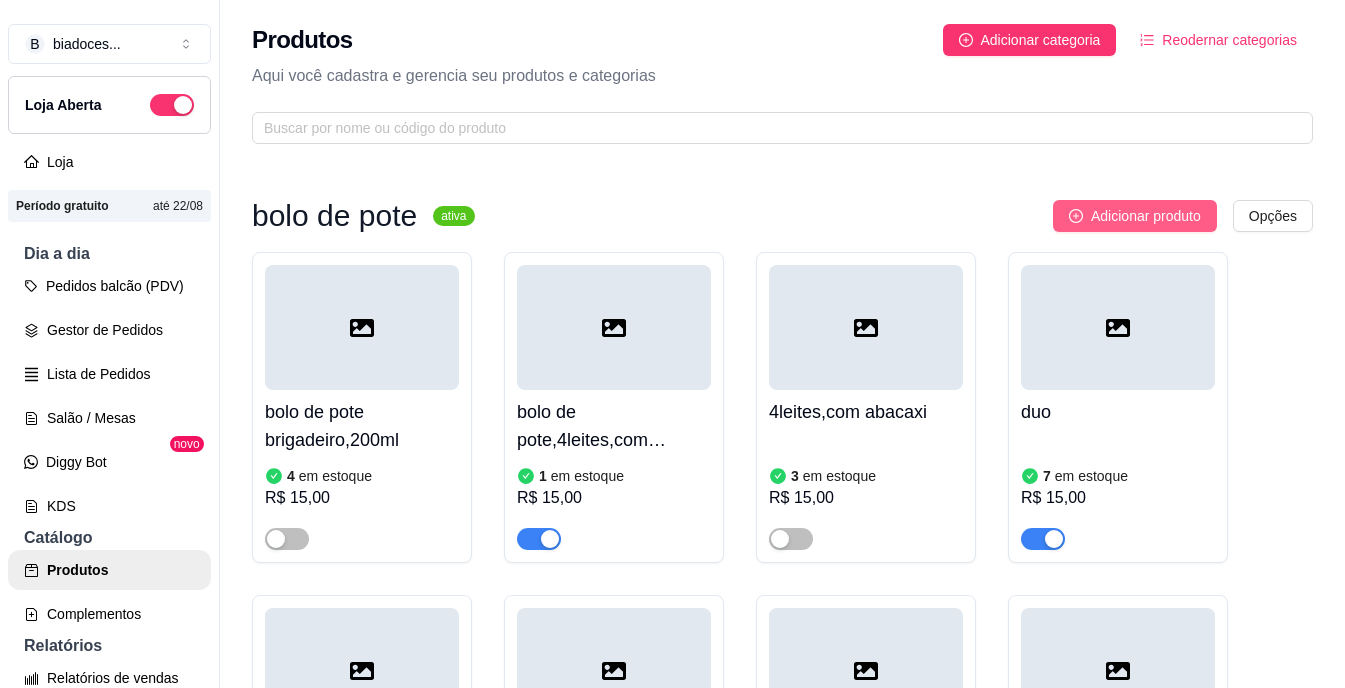 click on "Adicionar produto" at bounding box center [1146, 216] 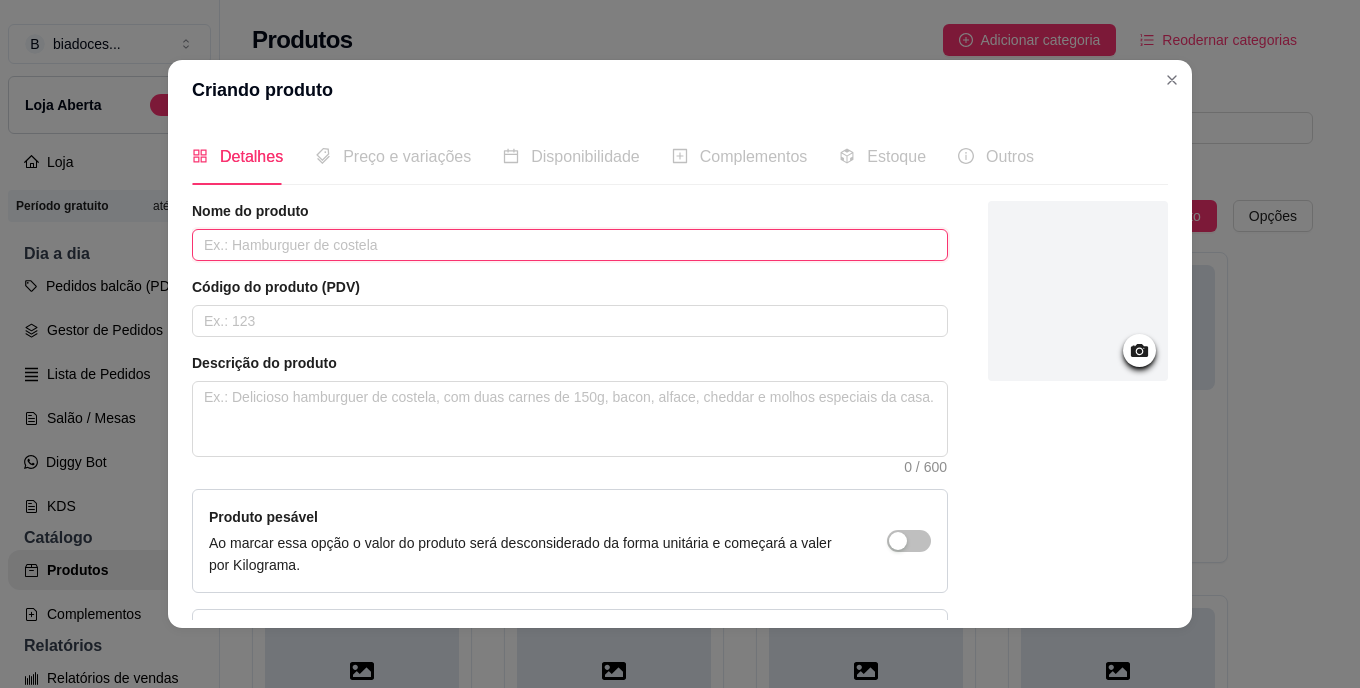 click at bounding box center [570, 245] 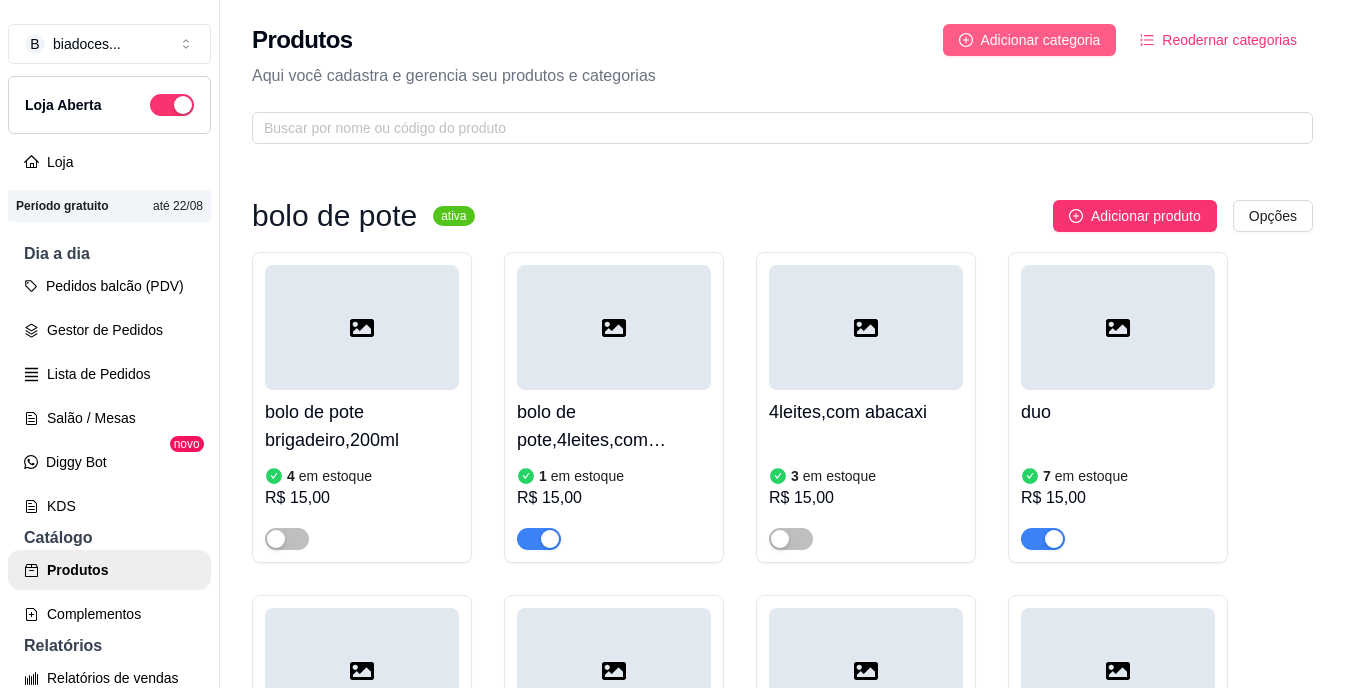 click on "Adicionar categoria" at bounding box center (1041, 40) 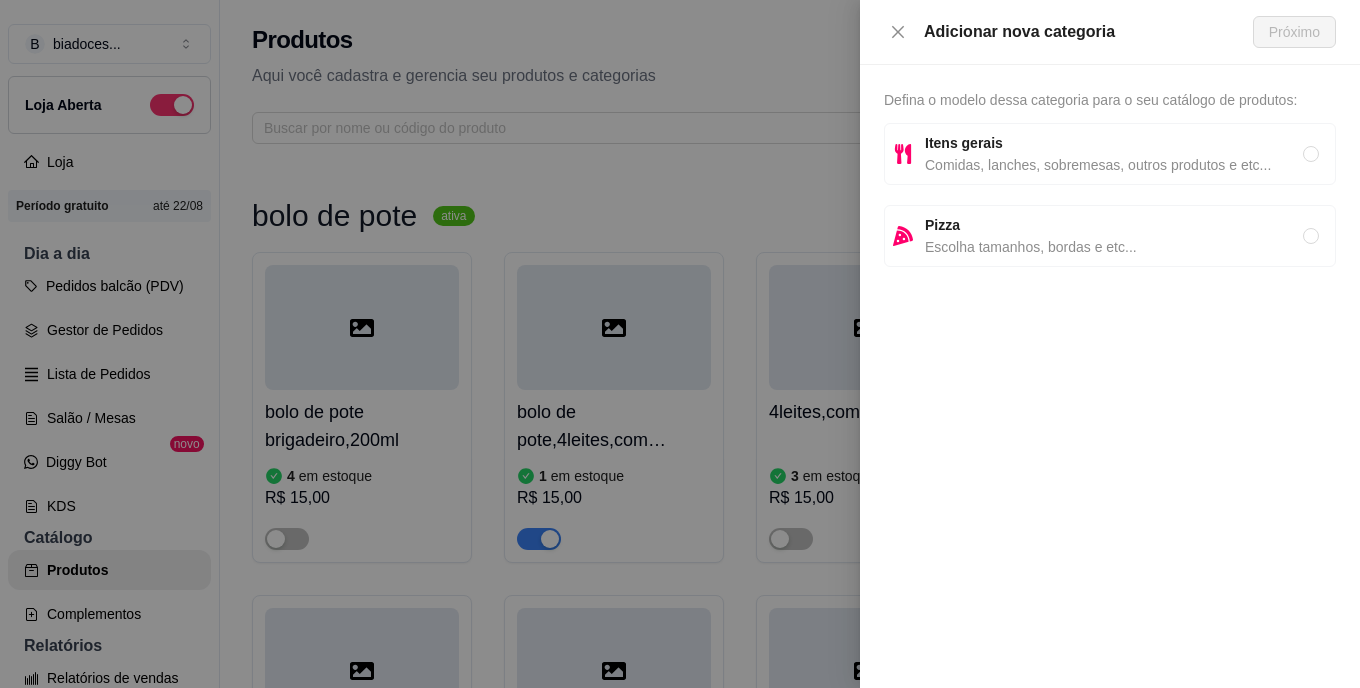 click on "Comidas, lanches, sobremesas, outros produtos e etc..." at bounding box center [1114, 165] 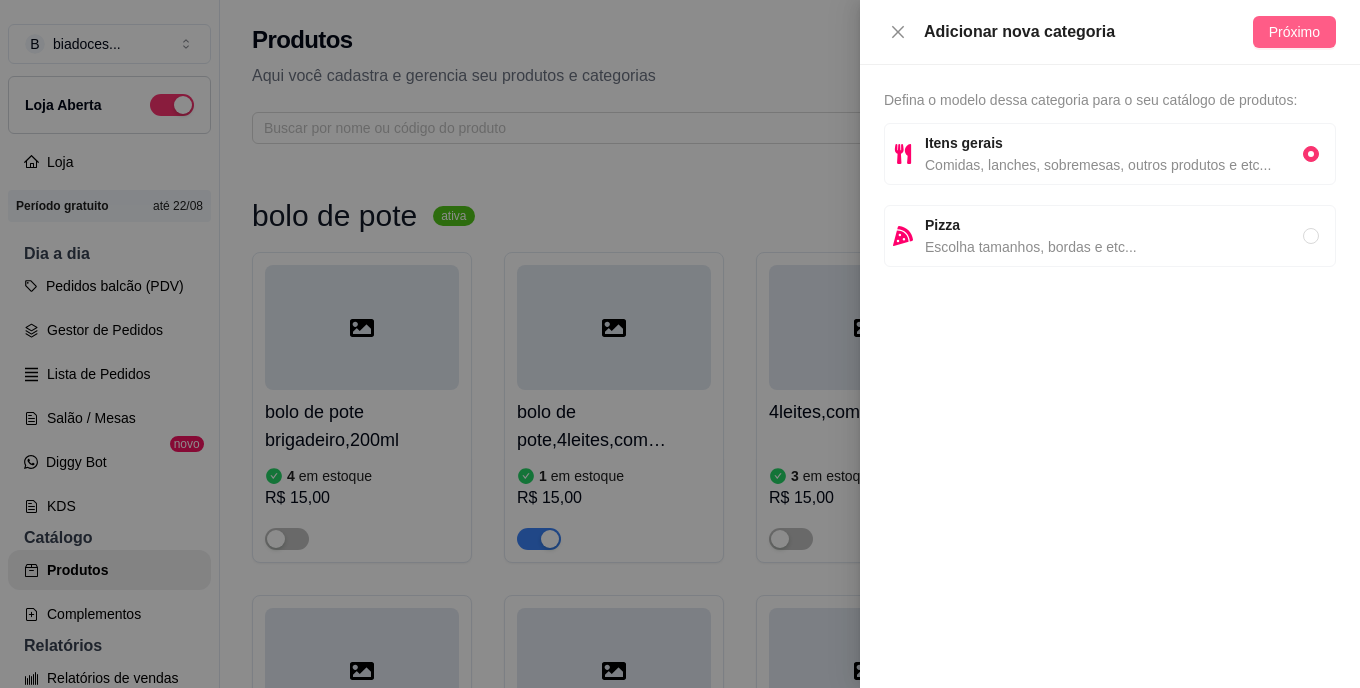 click on "Próximo" at bounding box center (1294, 32) 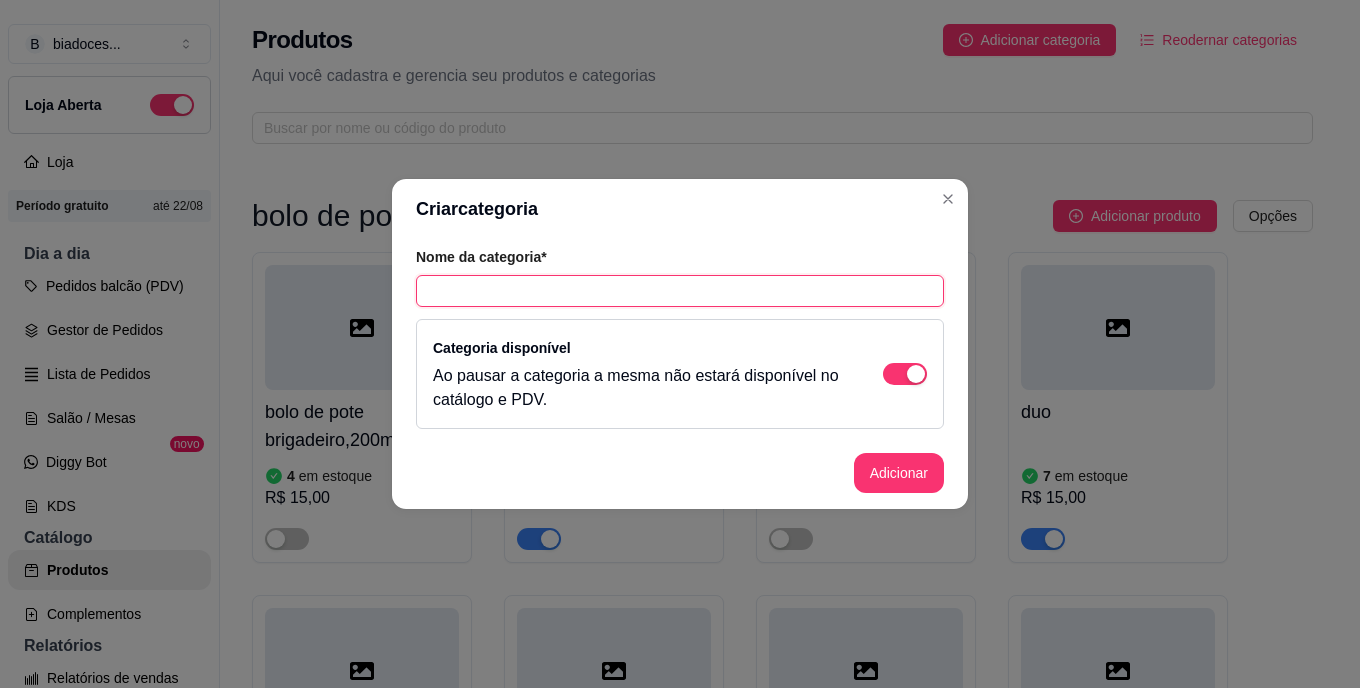 click at bounding box center (680, 291) 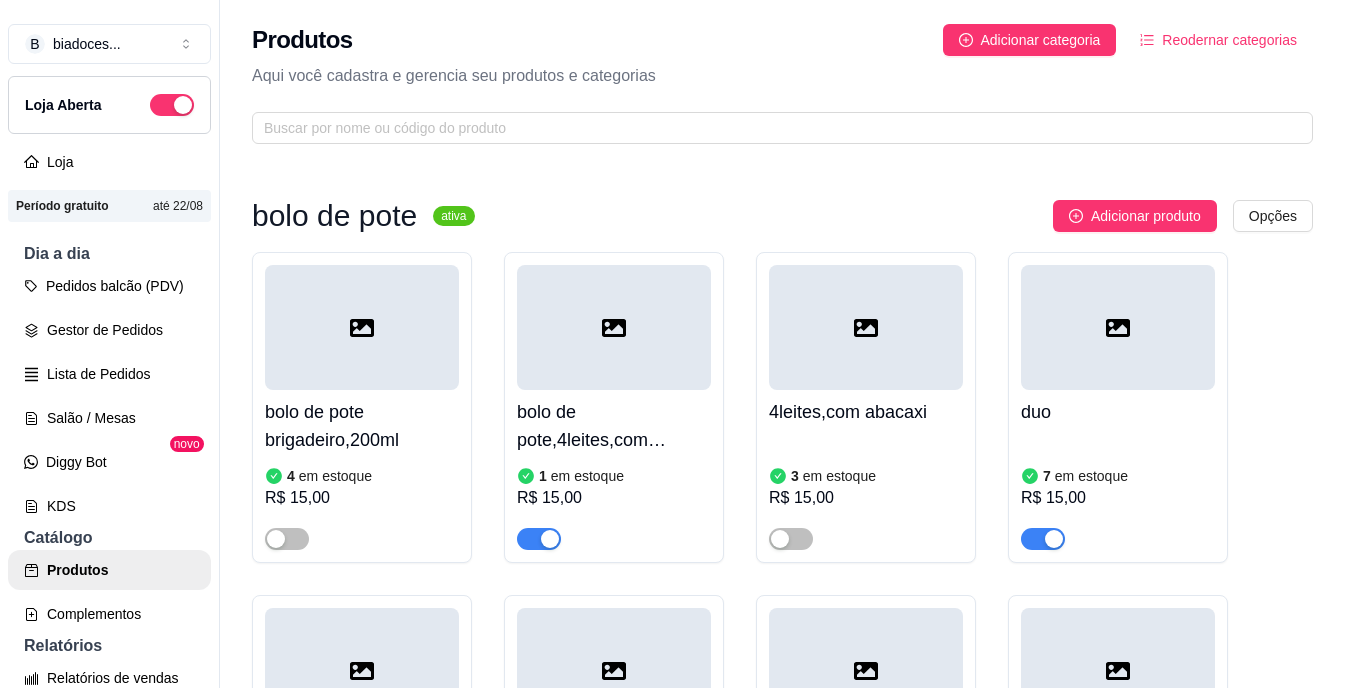 click on "bolo de pote brigadeiro,200ml   4 em estoque R$ 15,00 bolo de pote,4leites,com morango   1 em estoque R$ 15,00 4leites,com abacaxi   3 em estoque R$ 15,00 duo   7 em estoque R$ 15,00 chocomara   7 em estoque R$ 15,00 red   7 em estoque R$ 15,00 doce de leite com amaeixa    7 em estoque R$ 15,00 bolo de stikadinho   7 em estoque R$ 15,00" at bounding box center [782, 579] 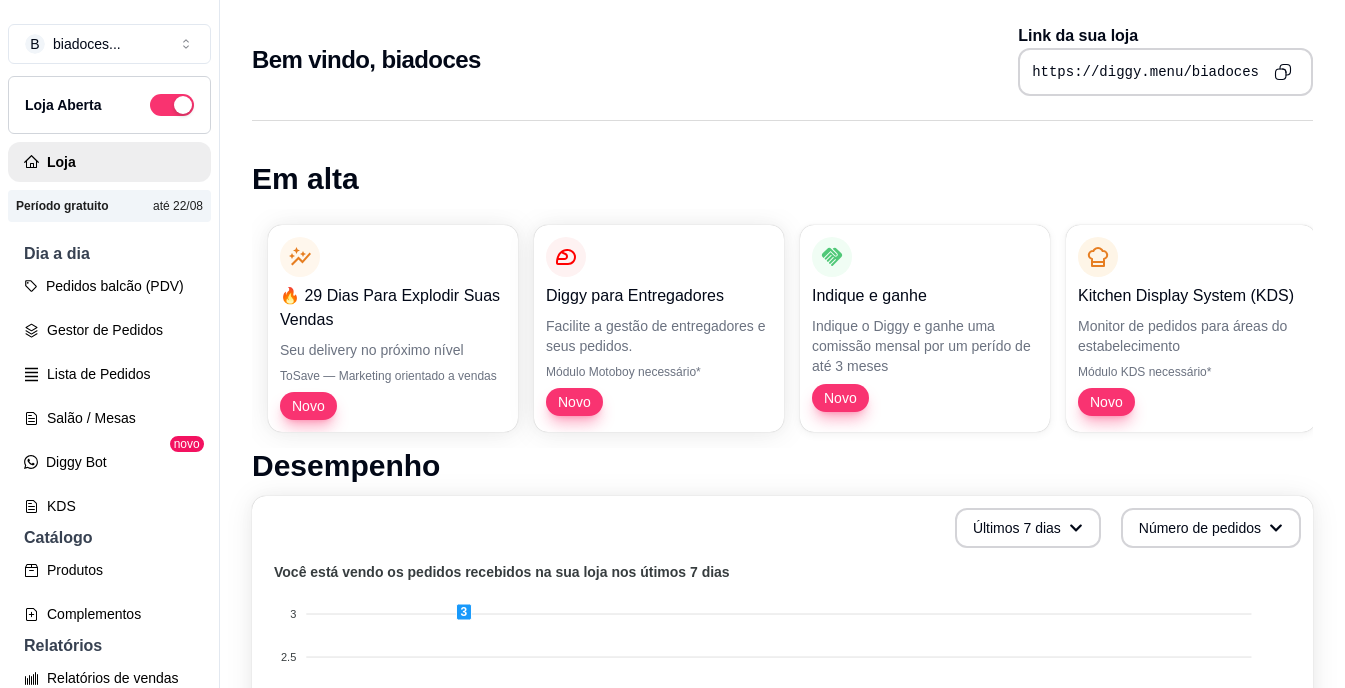 scroll, scrollTop: 0, scrollLeft: 0, axis: both 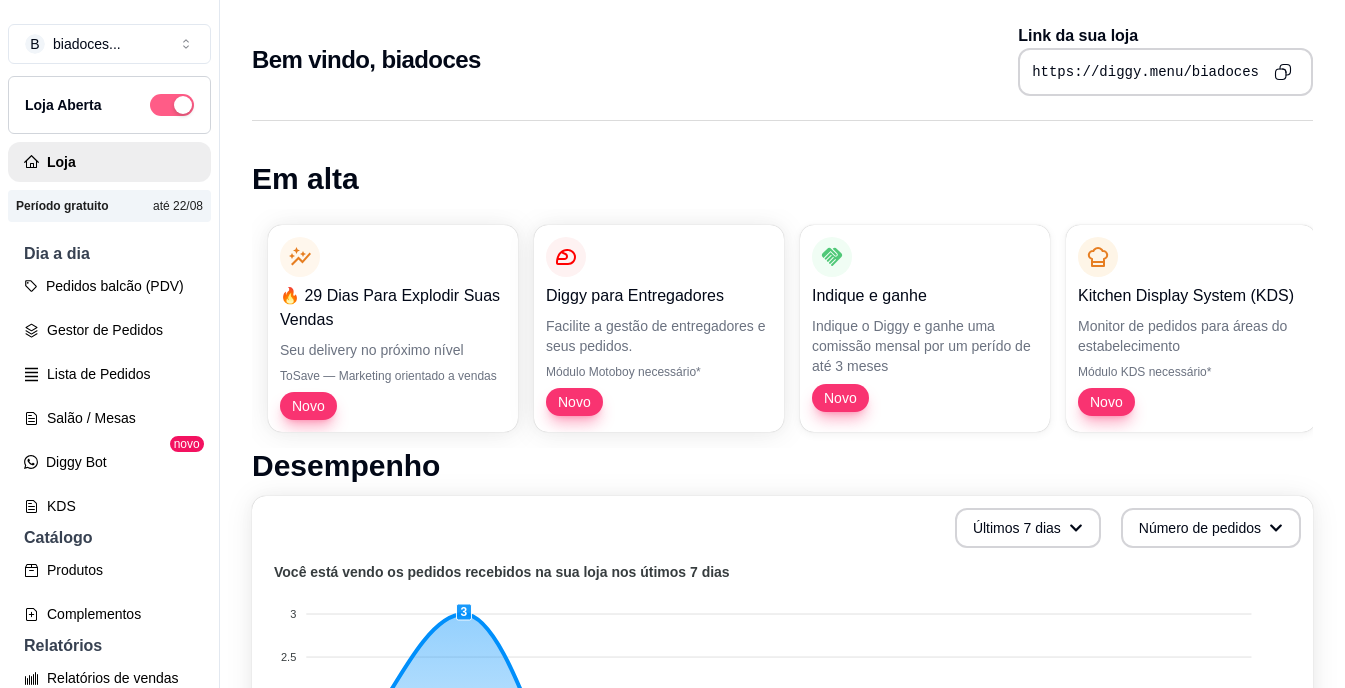 click at bounding box center [172, 105] 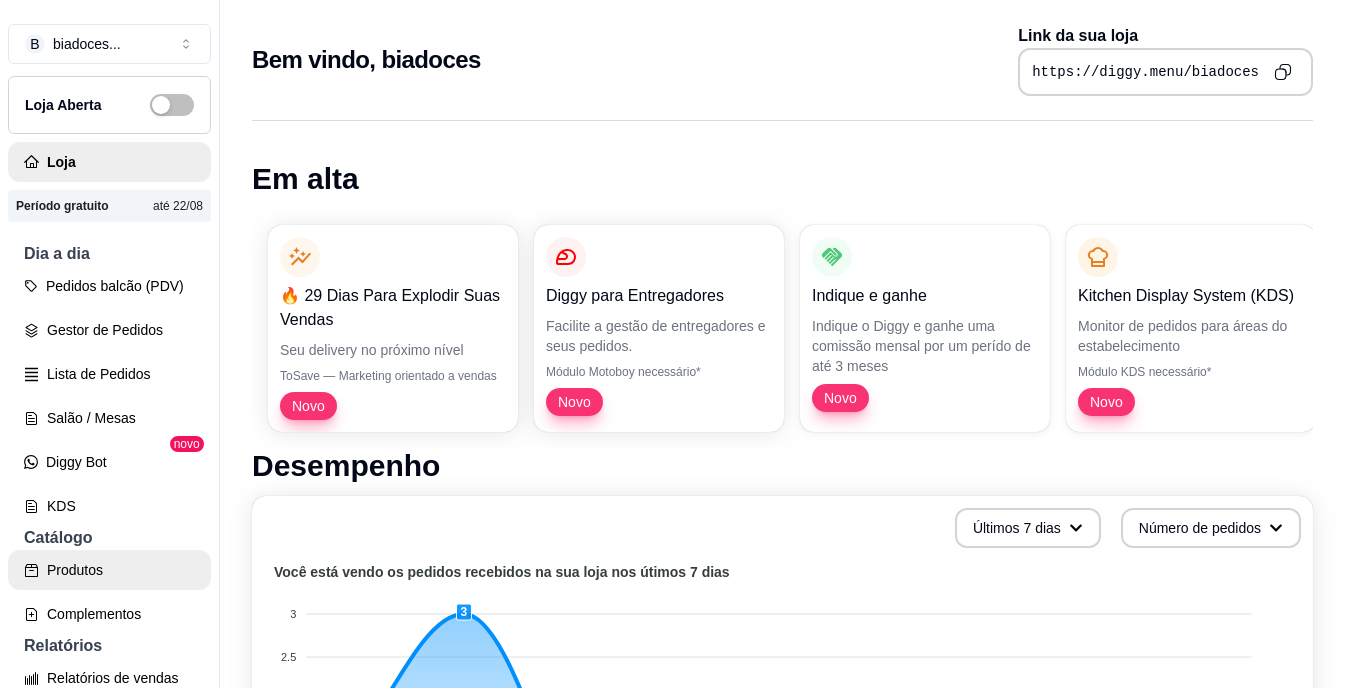 click on "Produtos" at bounding box center [109, 570] 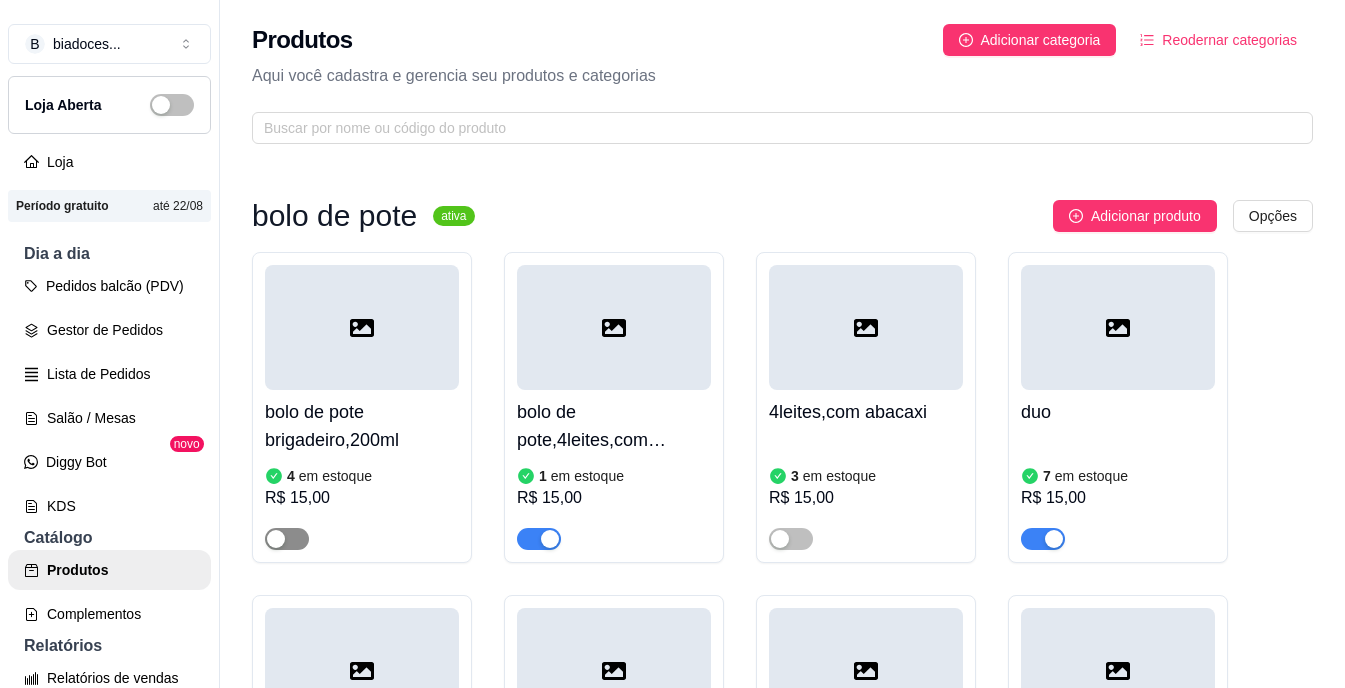 click at bounding box center (287, 539) 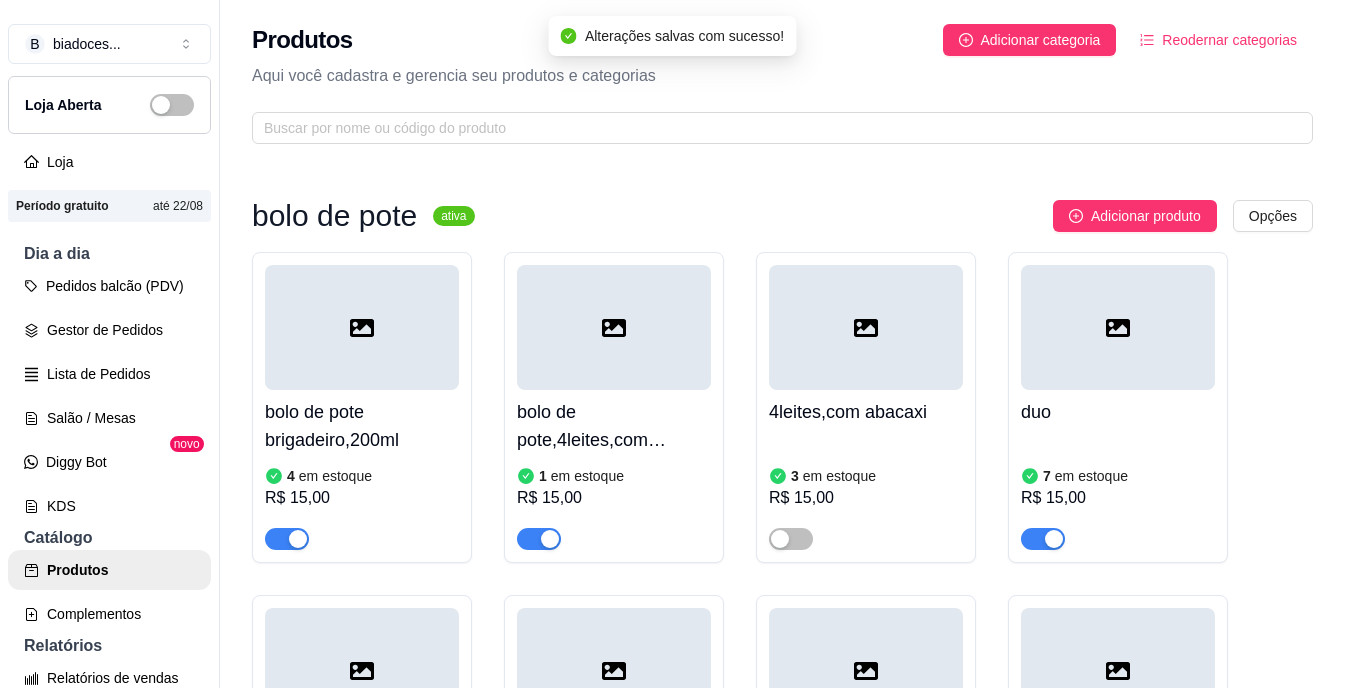 click on "bolo de pote brigadeiro,200ml" at bounding box center [362, 426] 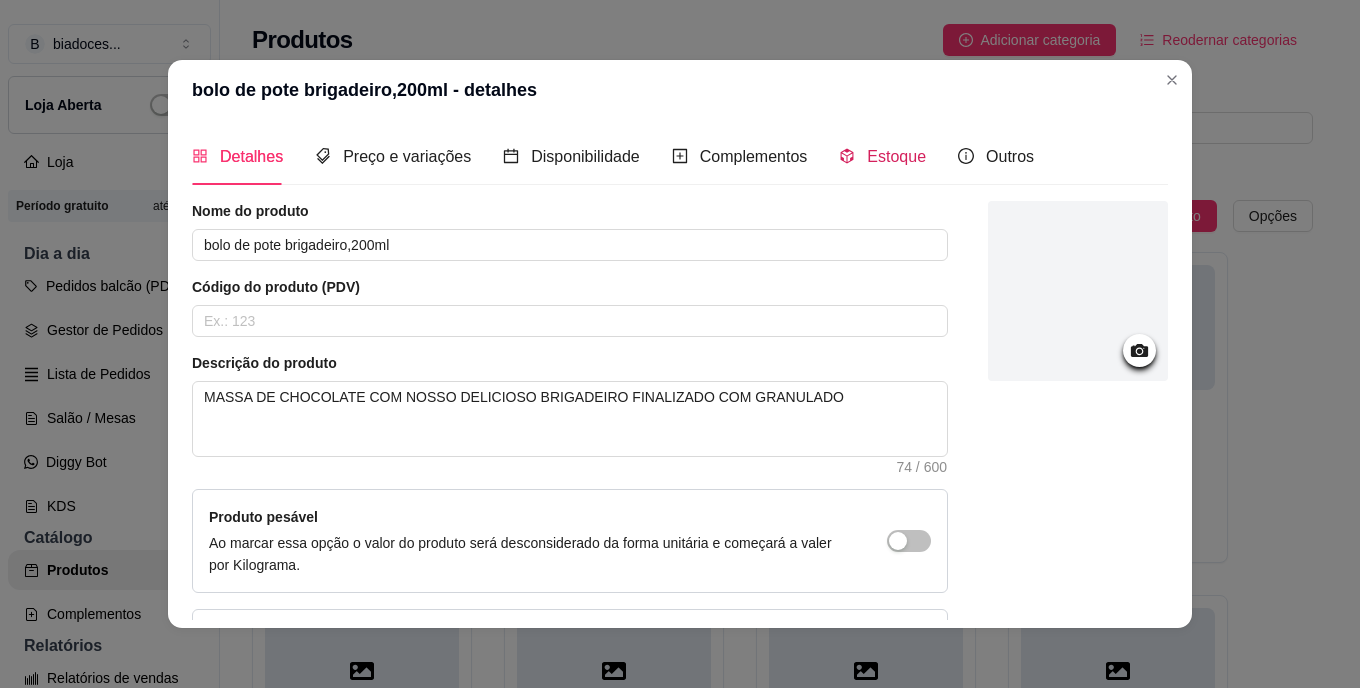 click on "Estoque" at bounding box center (896, 156) 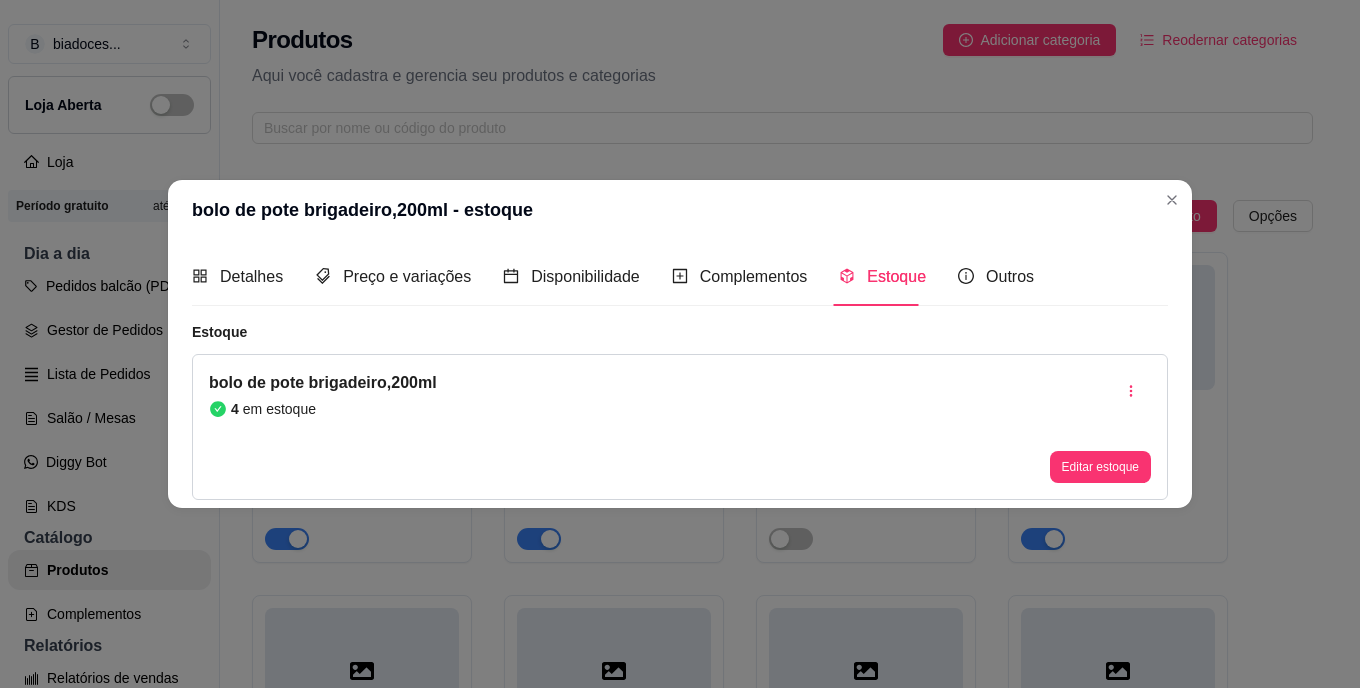 type 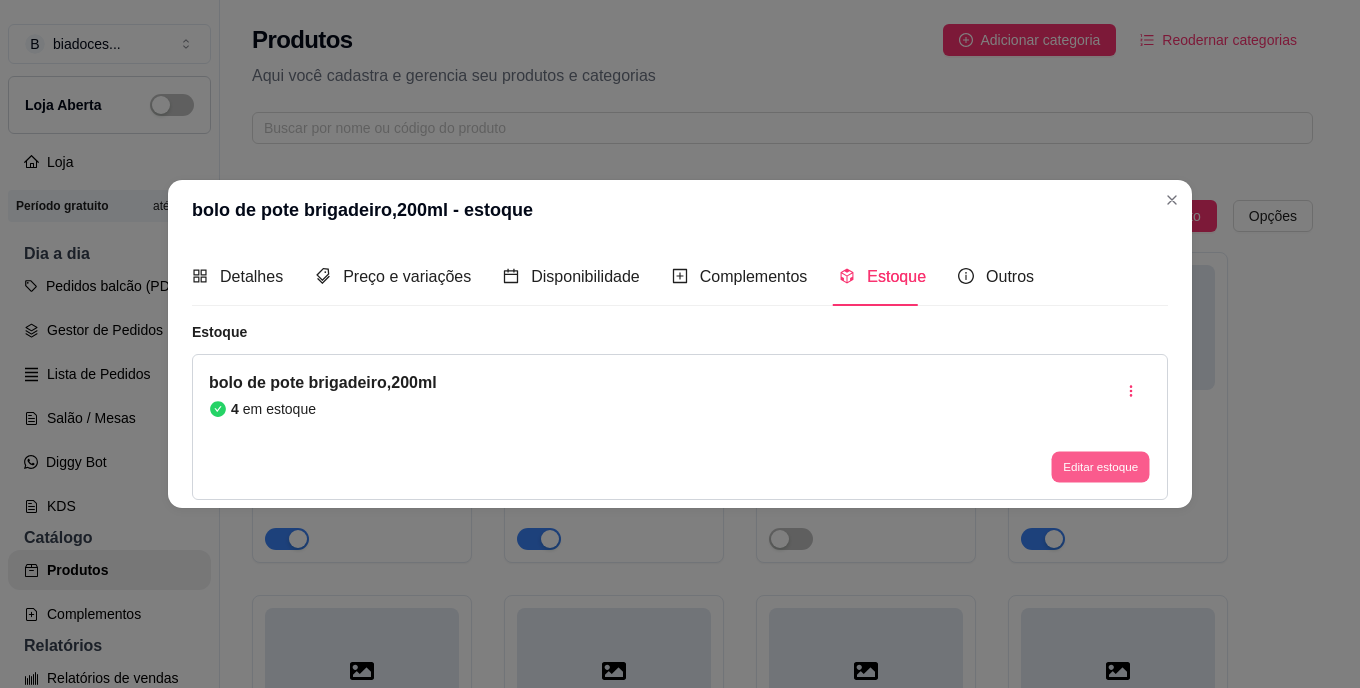 click on "Editar estoque" at bounding box center (1100, 466) 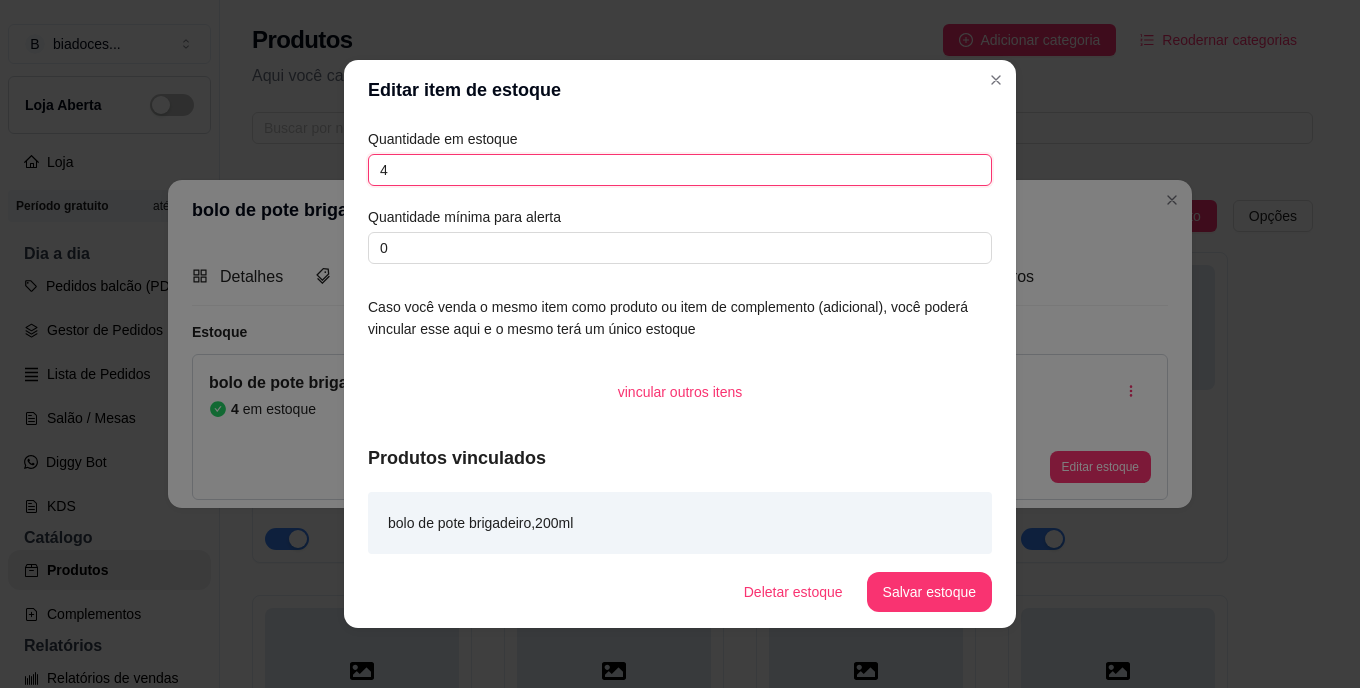 click on "4" at bounding box center [680, 170] 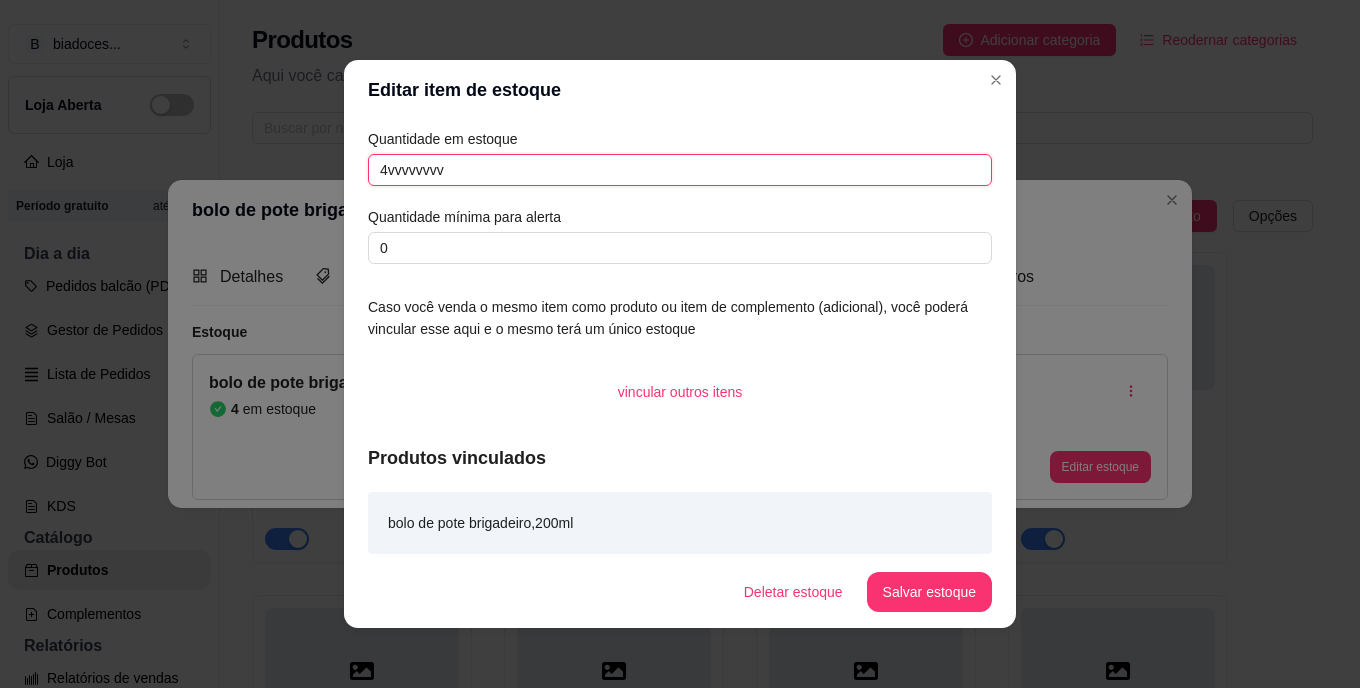 click on "4vvvvvvvv" at bounding box center [680, 170] 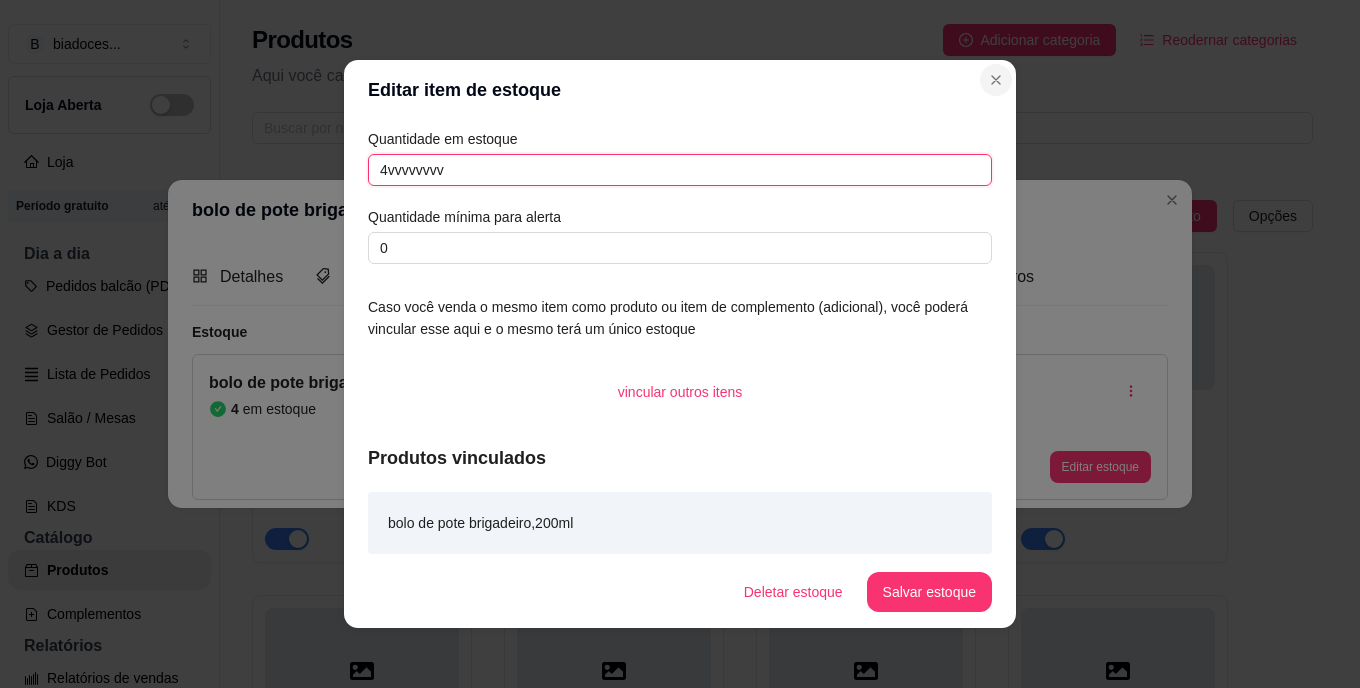 type on "4vvvvvvvv" 